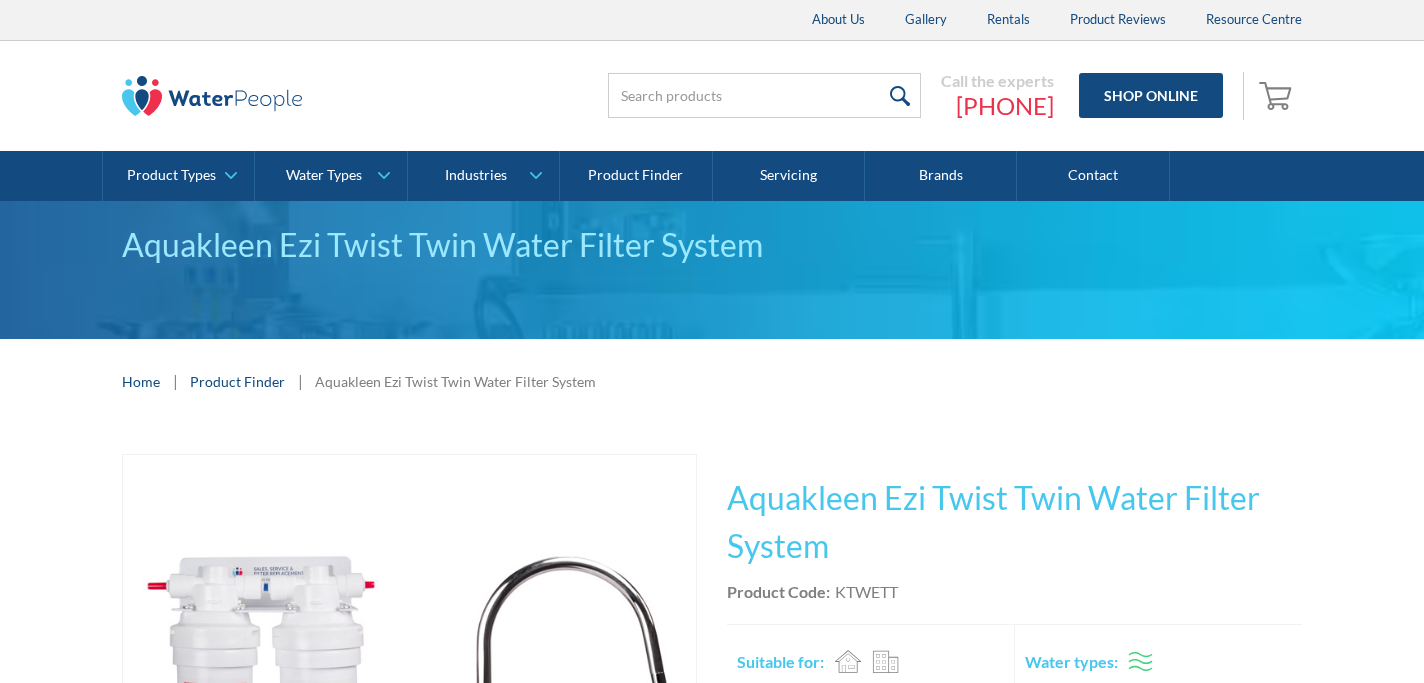 scroll, scrollTop: 565, scrollLeft: 0, axis: vertical 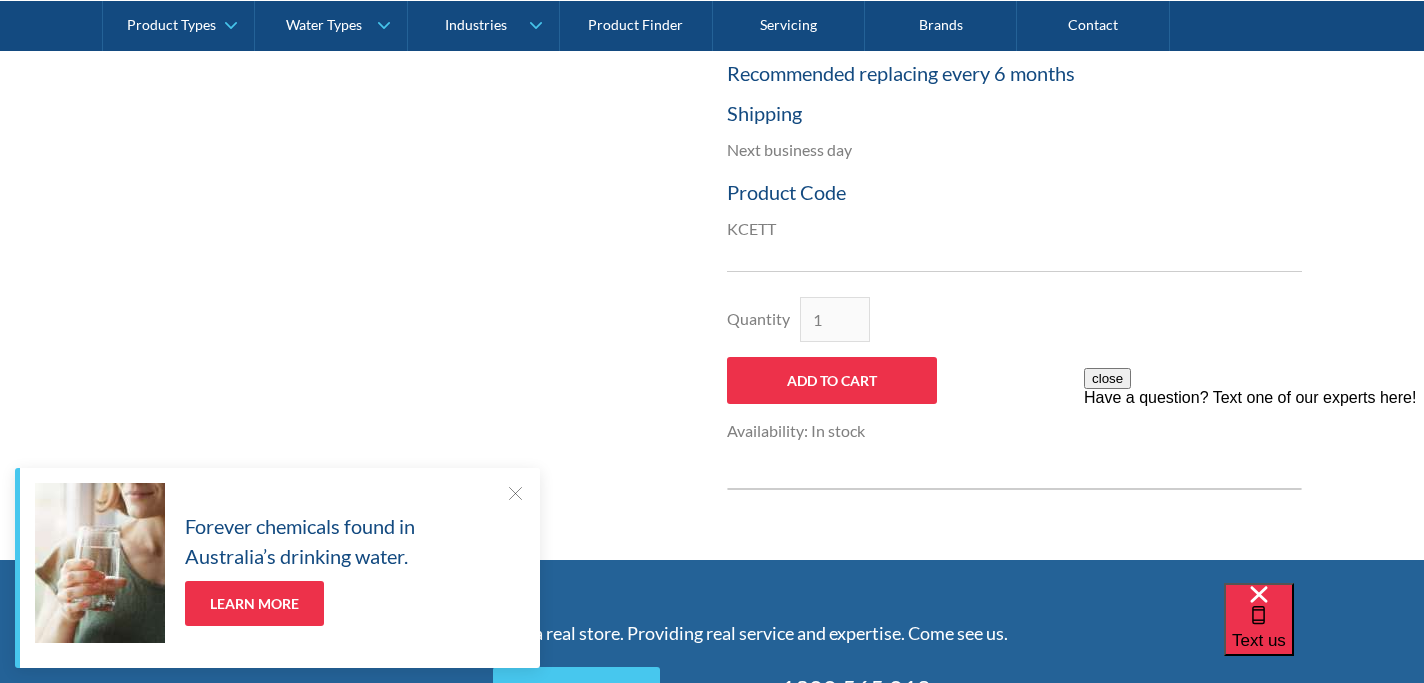 click at bounding box center [515, 493] 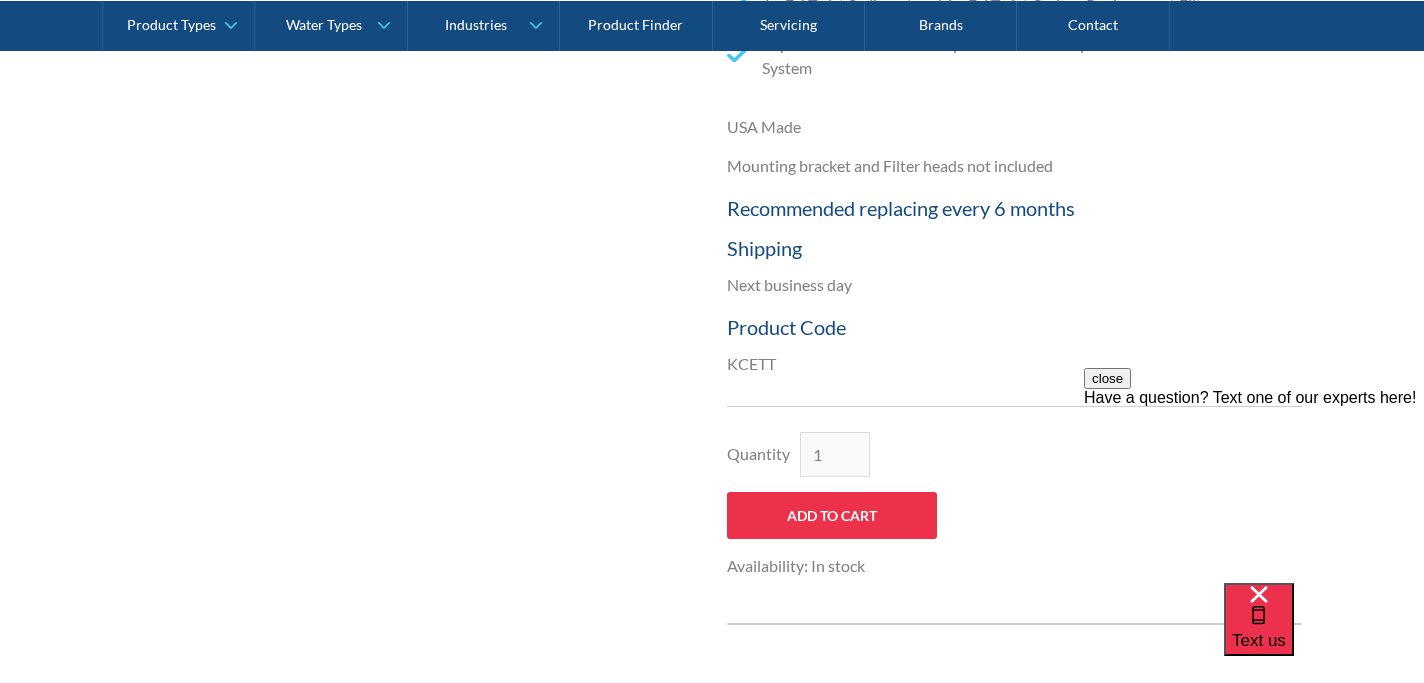 scroll, scrollTop: 918, scrollLeft: 0, axis: vertical 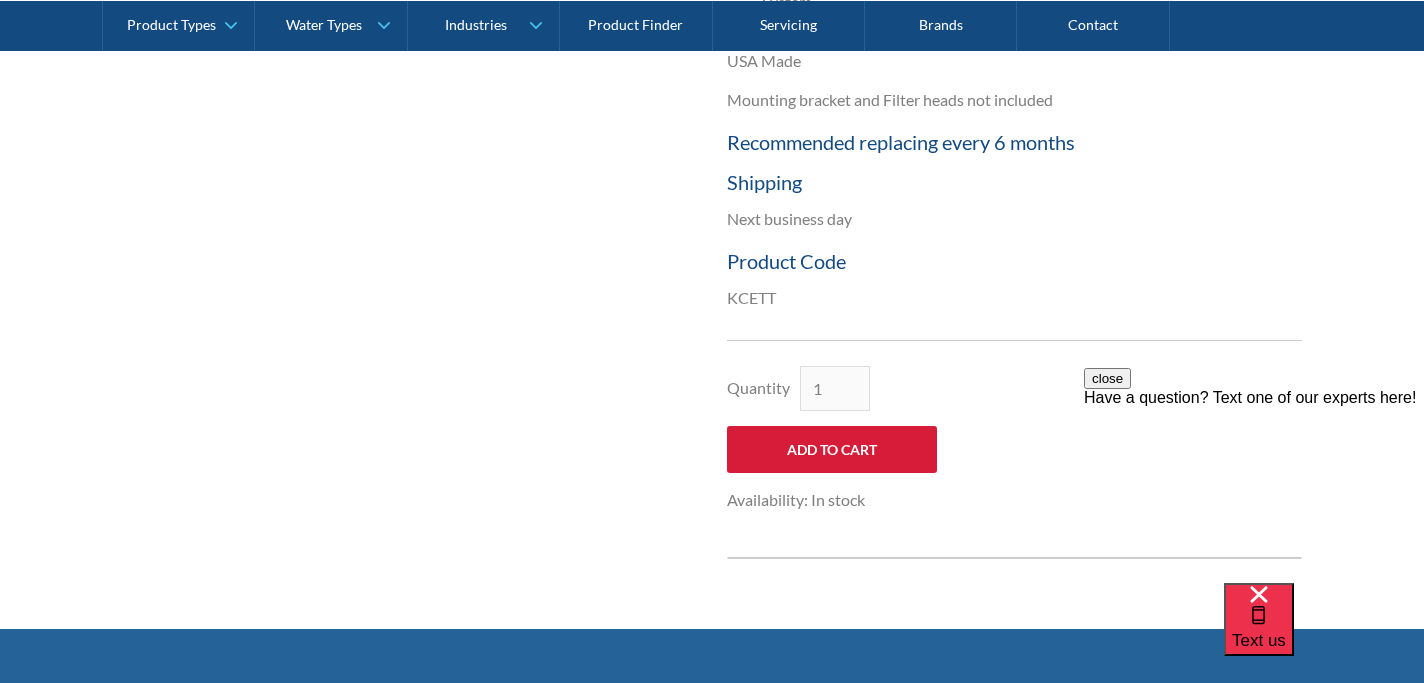 click on "Add to Cart" at bounding box center [832, 449] 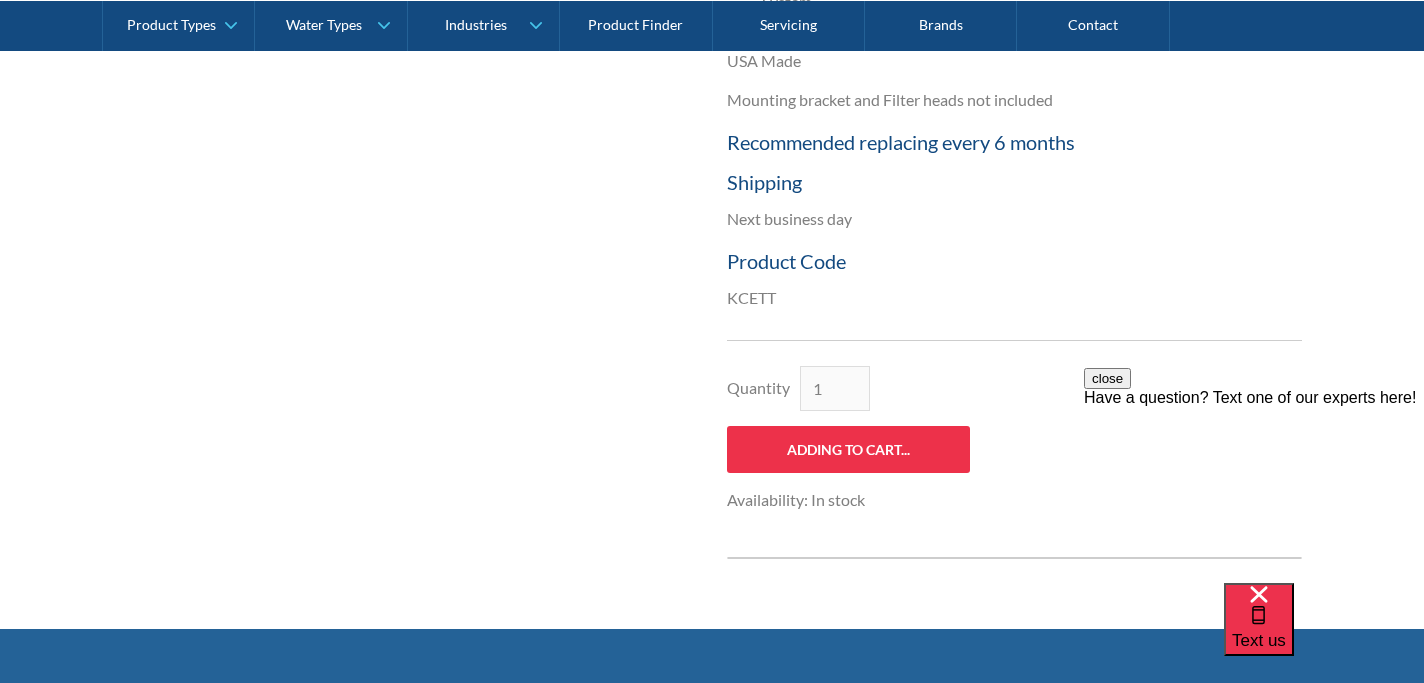 type on "Add to Cart" 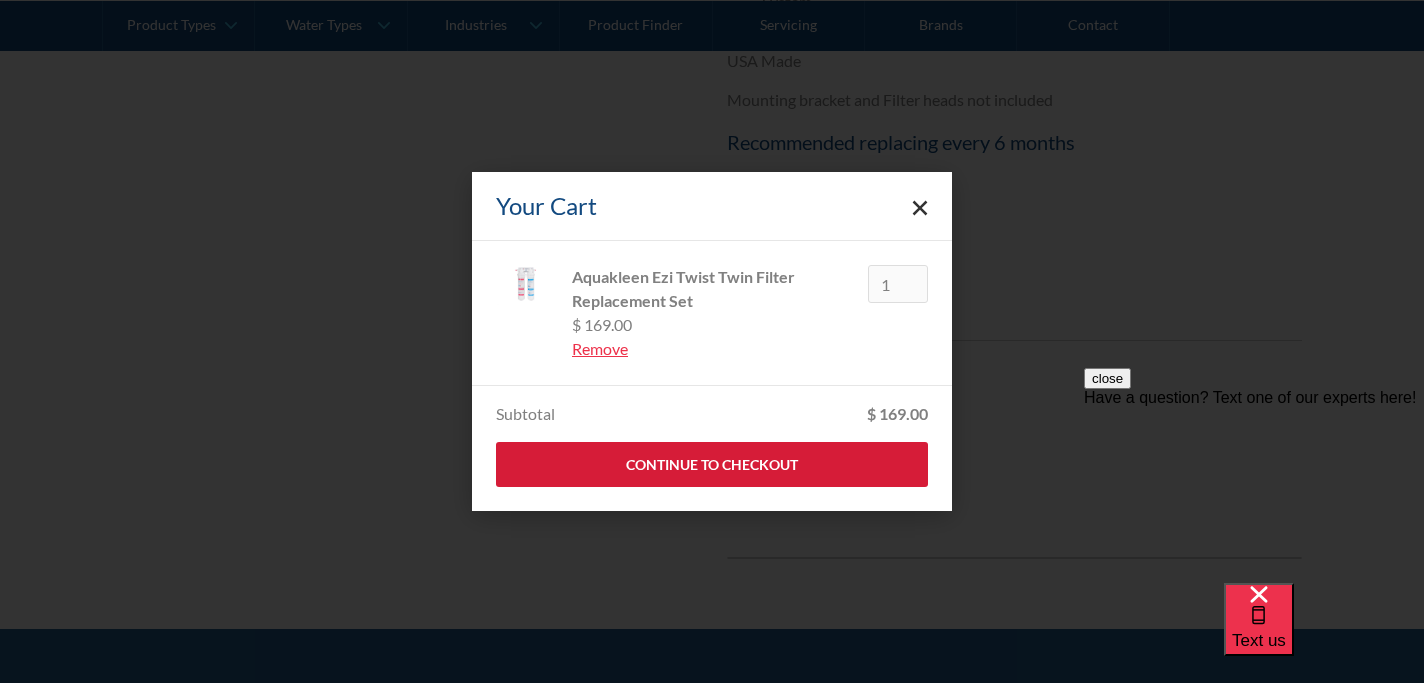 click on "Continue to Checkout" at bounding box center (712, 464) 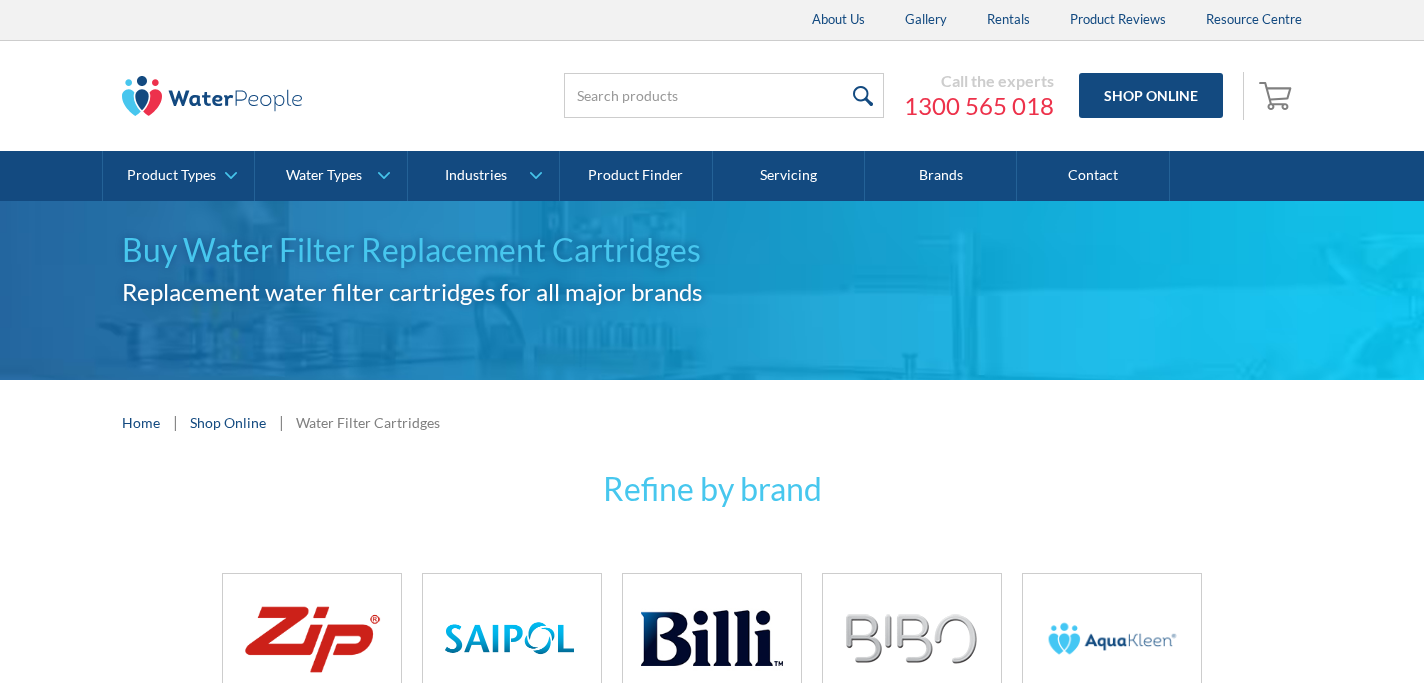scroll, scrollTop: 0, scrollLeft: 0, axis: both 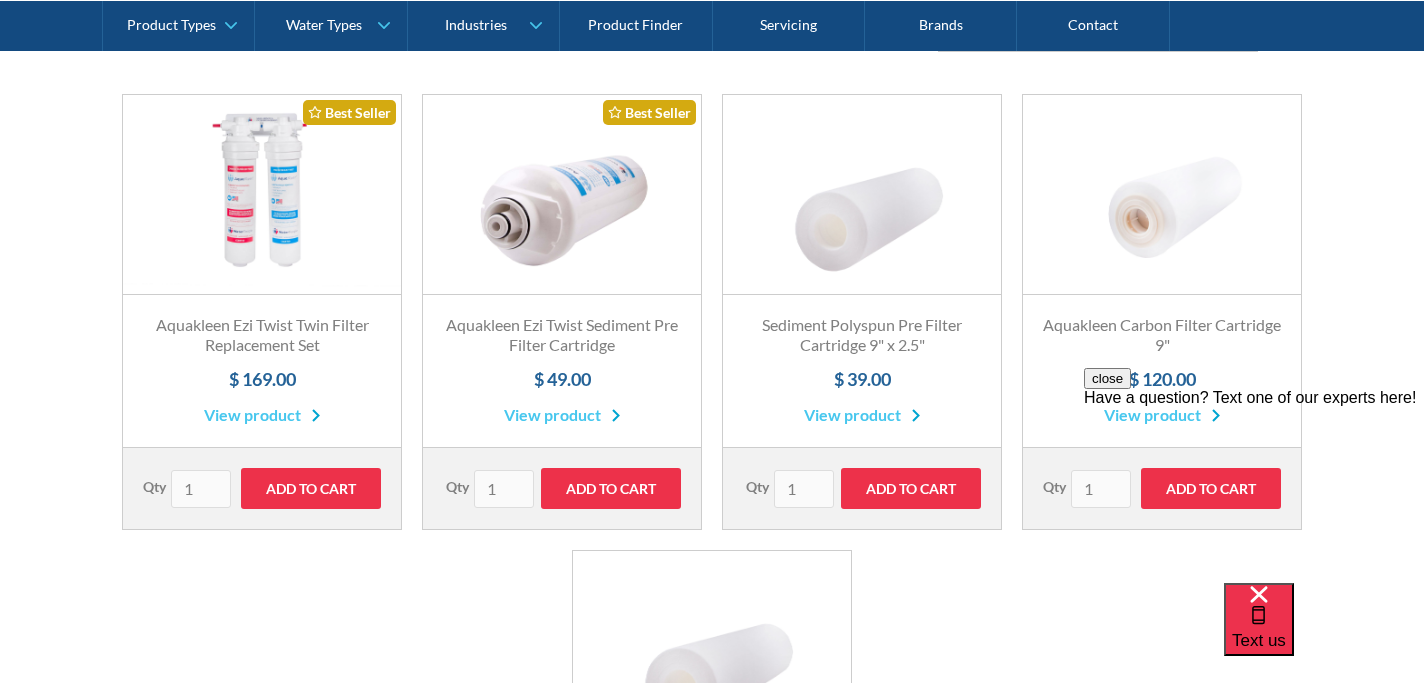 click on "View product" at bounding box center [262, 415] 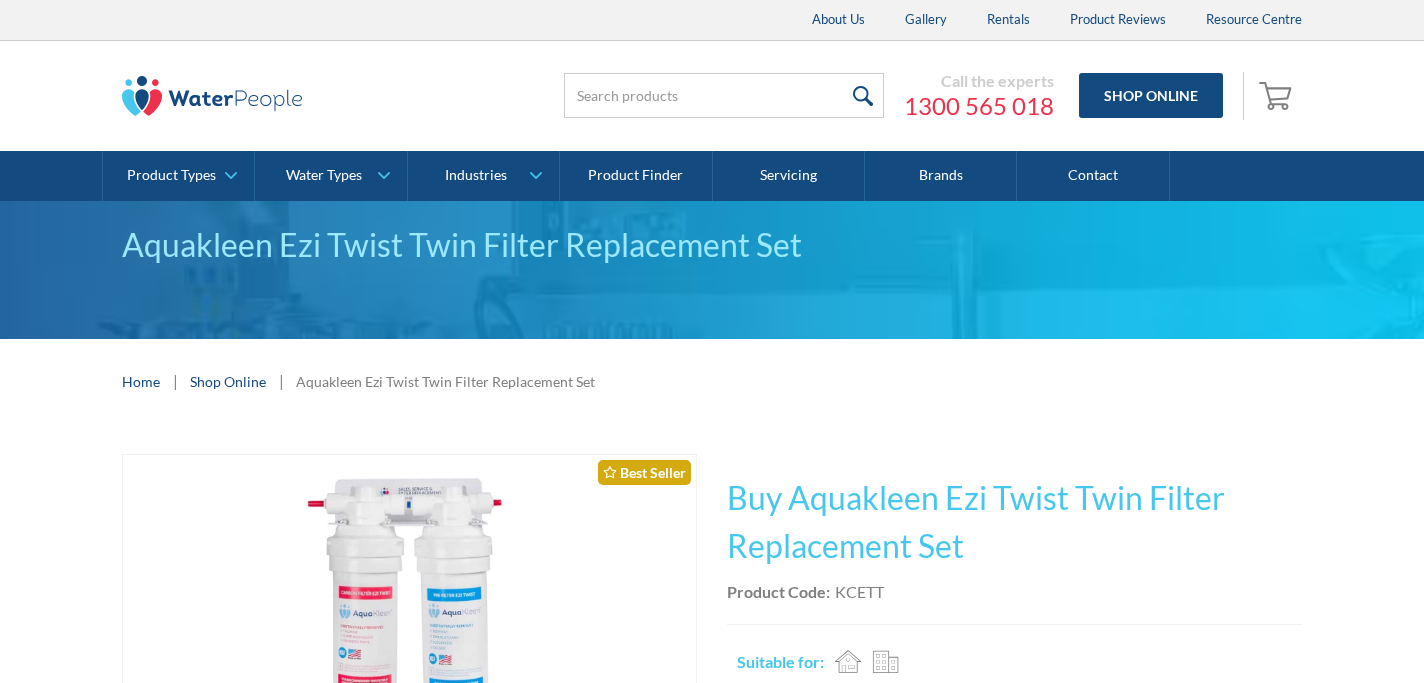 scroll, scrollTop: 0, scrollLeft: 0, axis: both 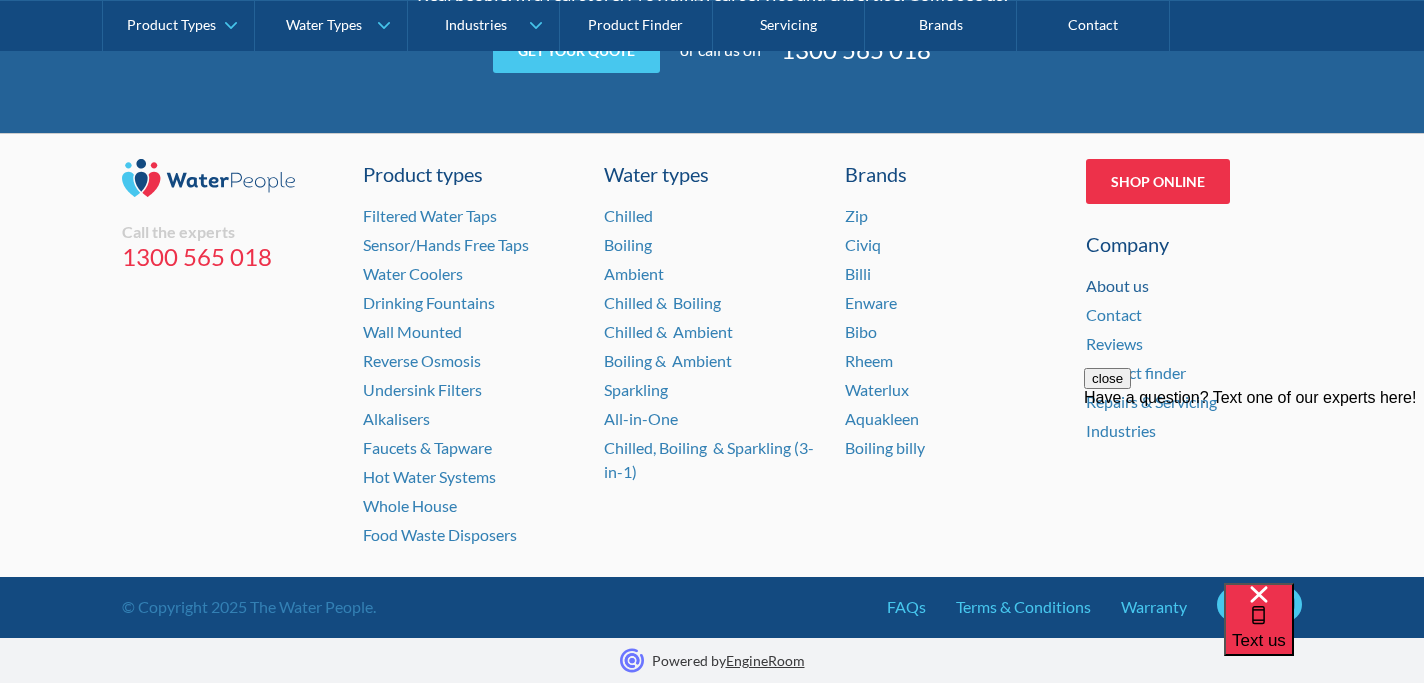 click on "About us" at bounding box center (1117, 285) 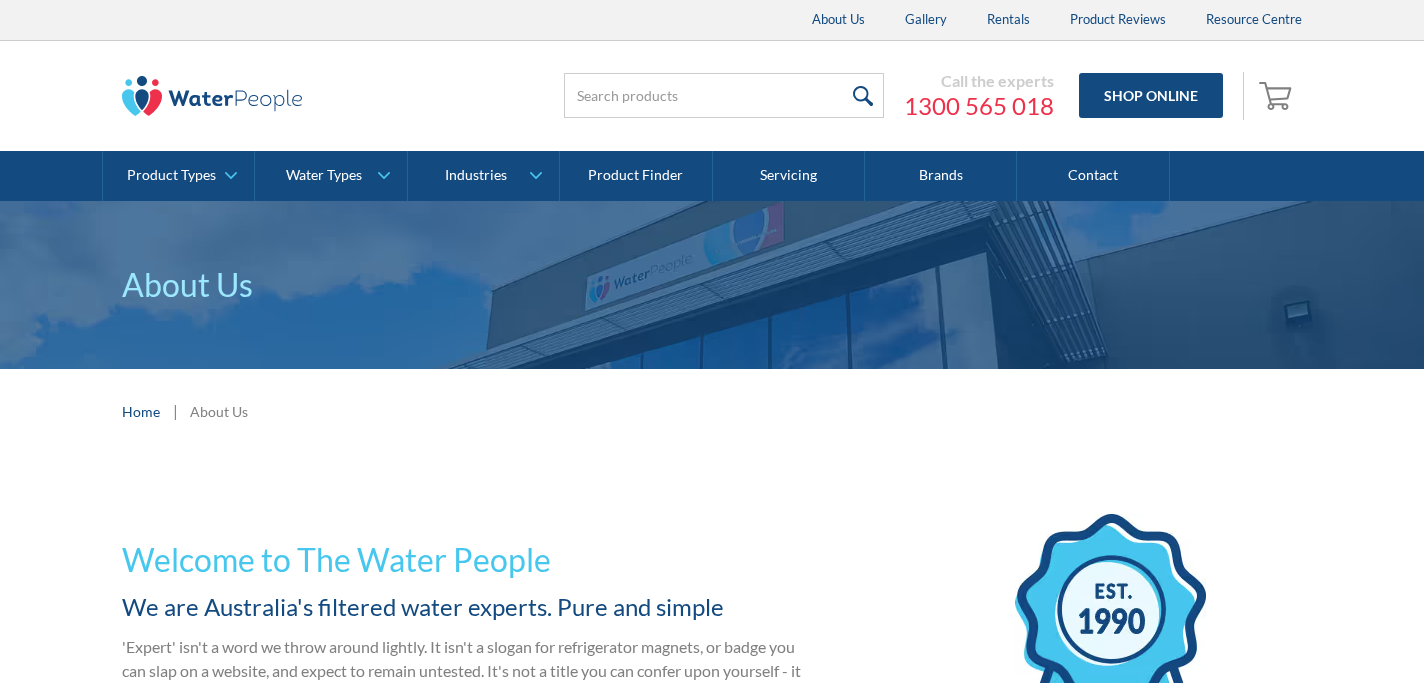 scroll, scrollTop: 0, scrollLeft: 0, axis: both 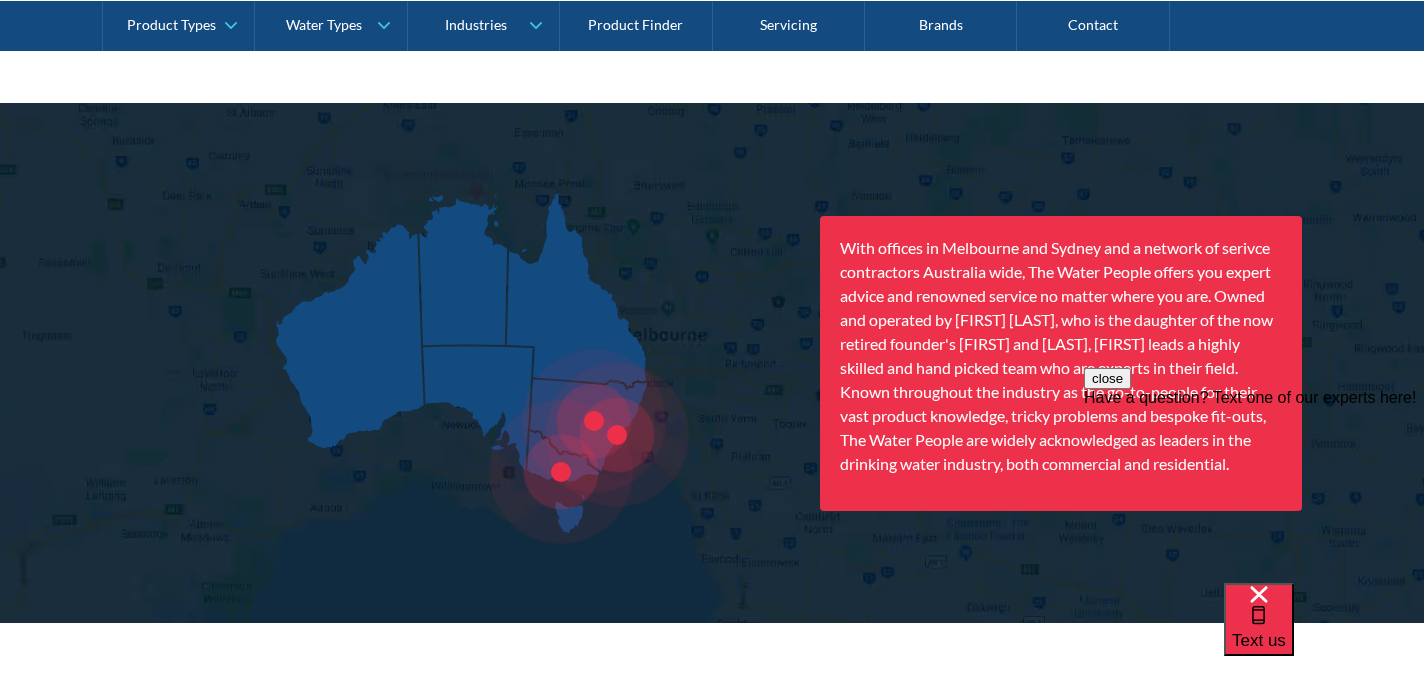click at bounding box center [594, 421] 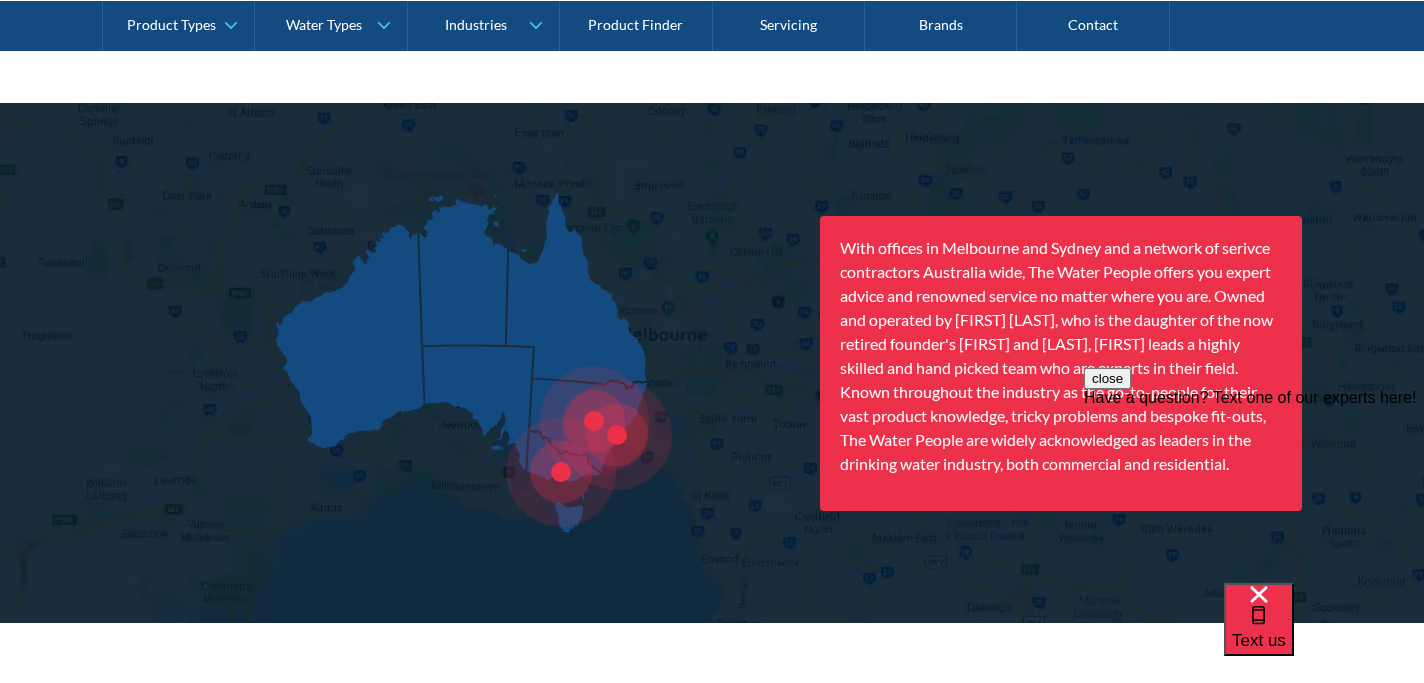 click at bounding box center [594, 421] 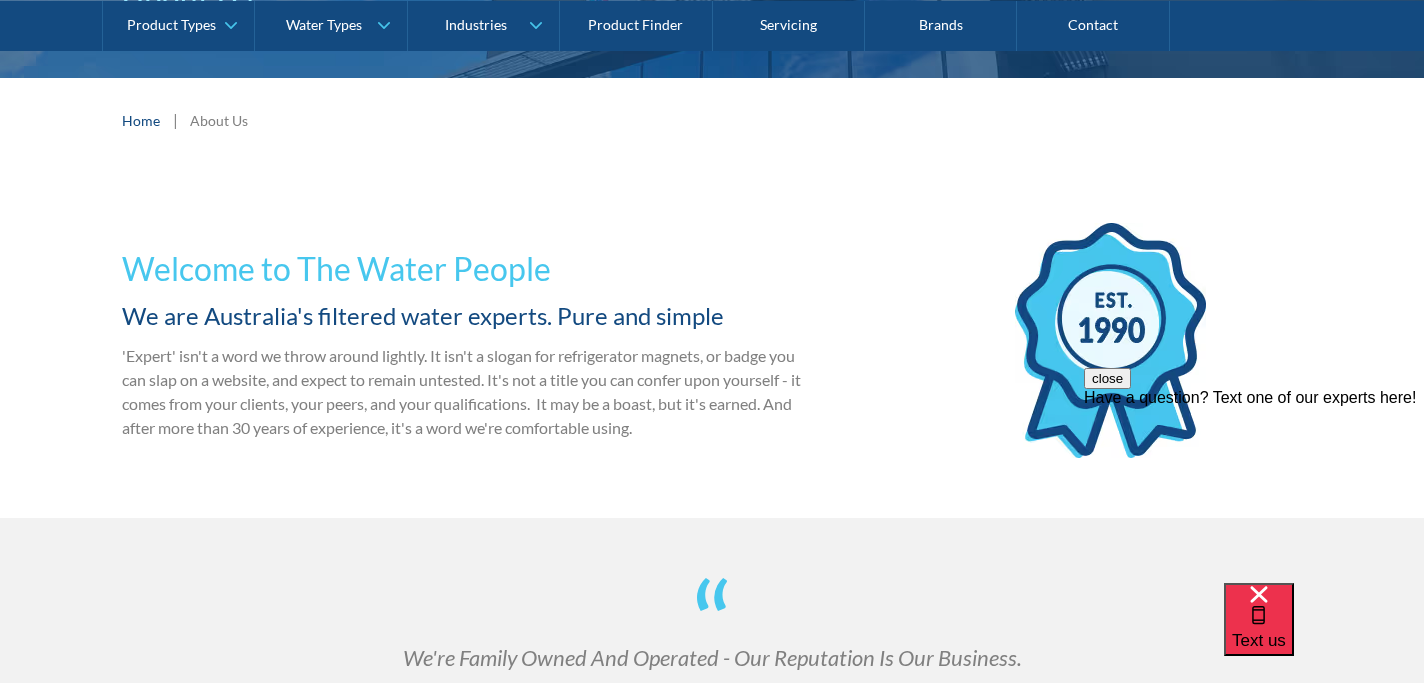 scroll, scrollTop: 0, scrollLeft: 0, axis: both 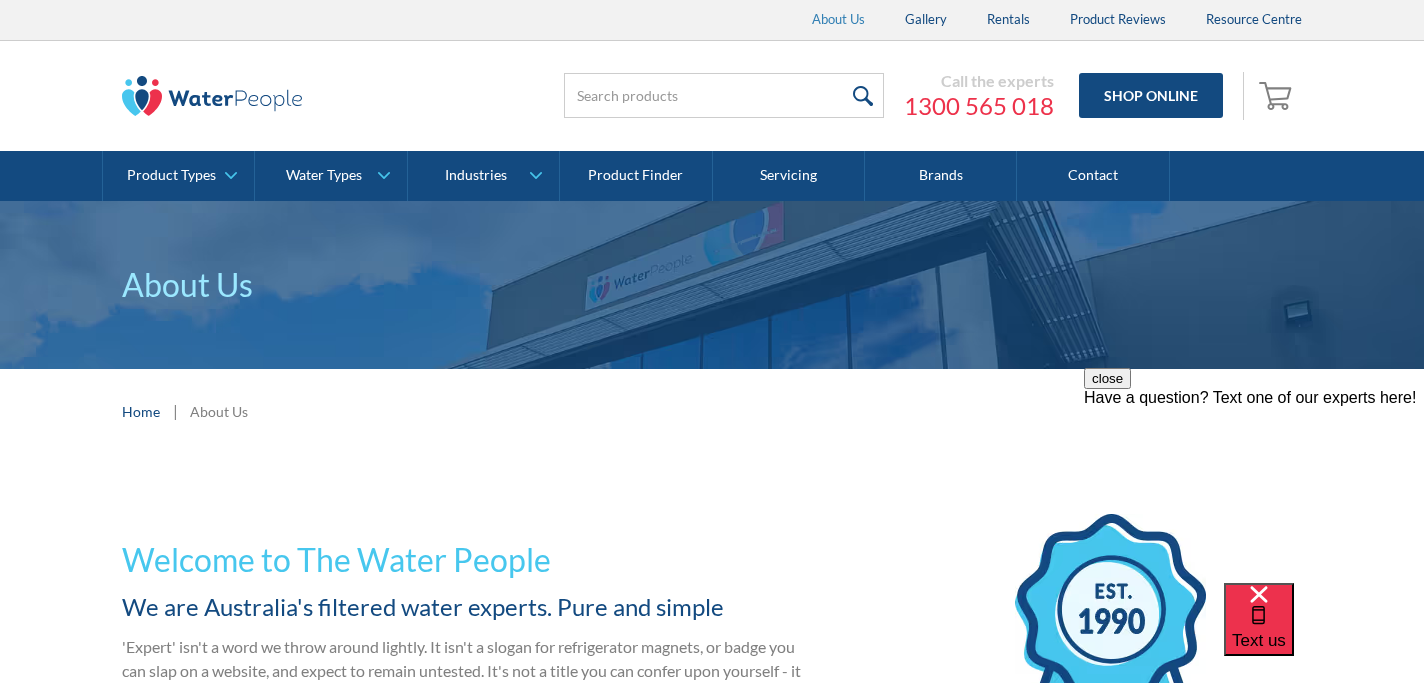 click on "About Us" at bounding box center [838, 20] 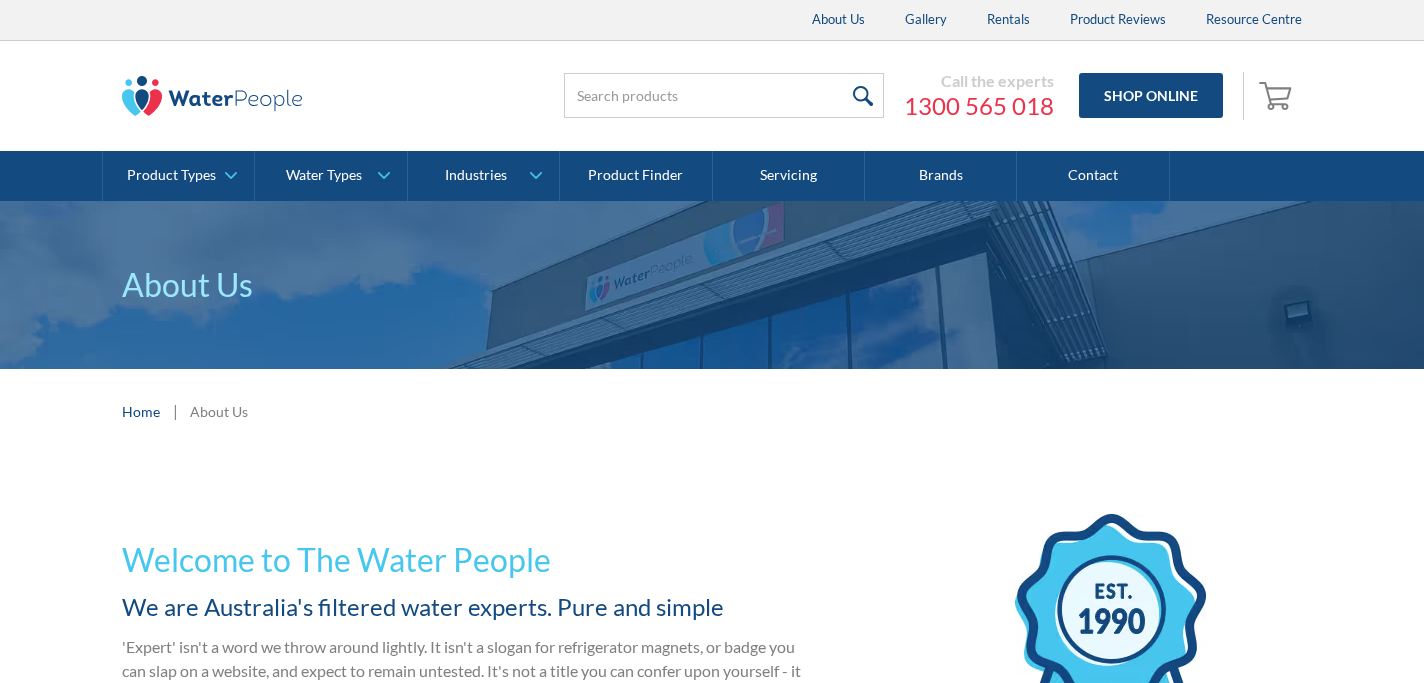 scroll, scrollTop: 0, scrollLeft: 0, axis: both 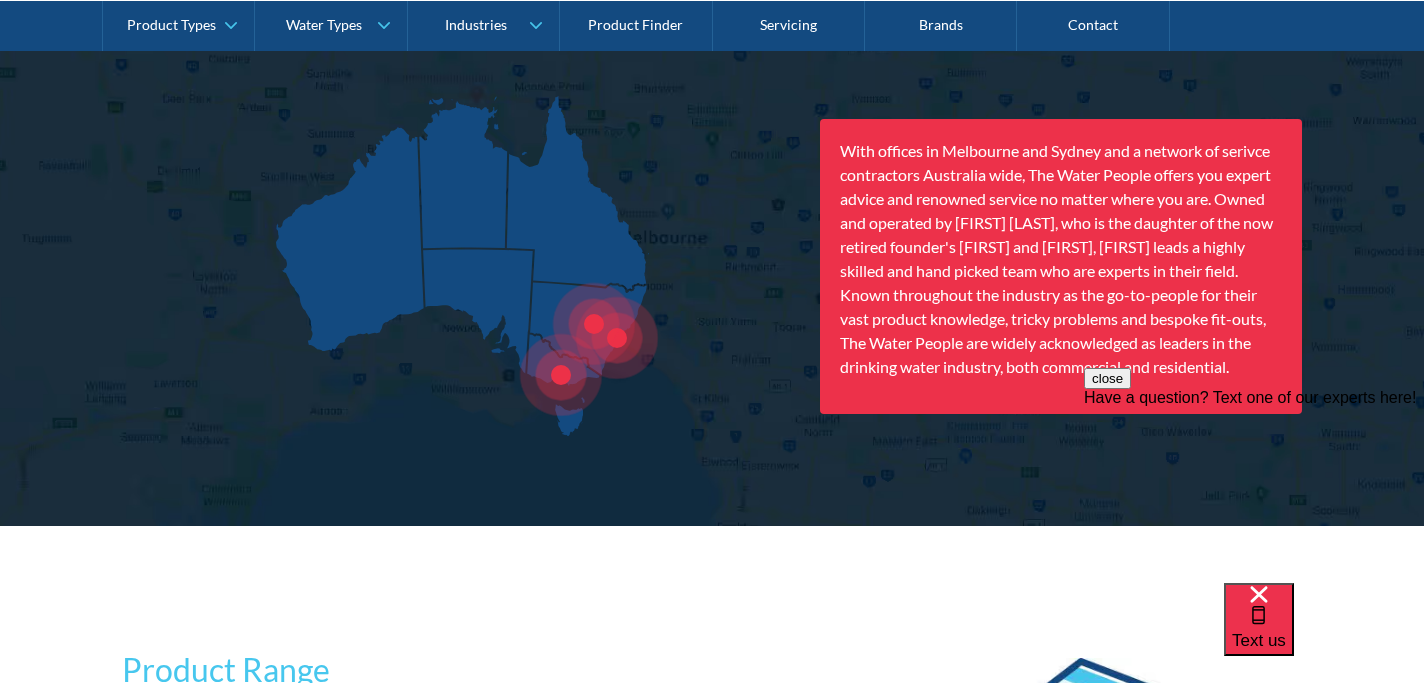 click at bounding box center [561, 375] 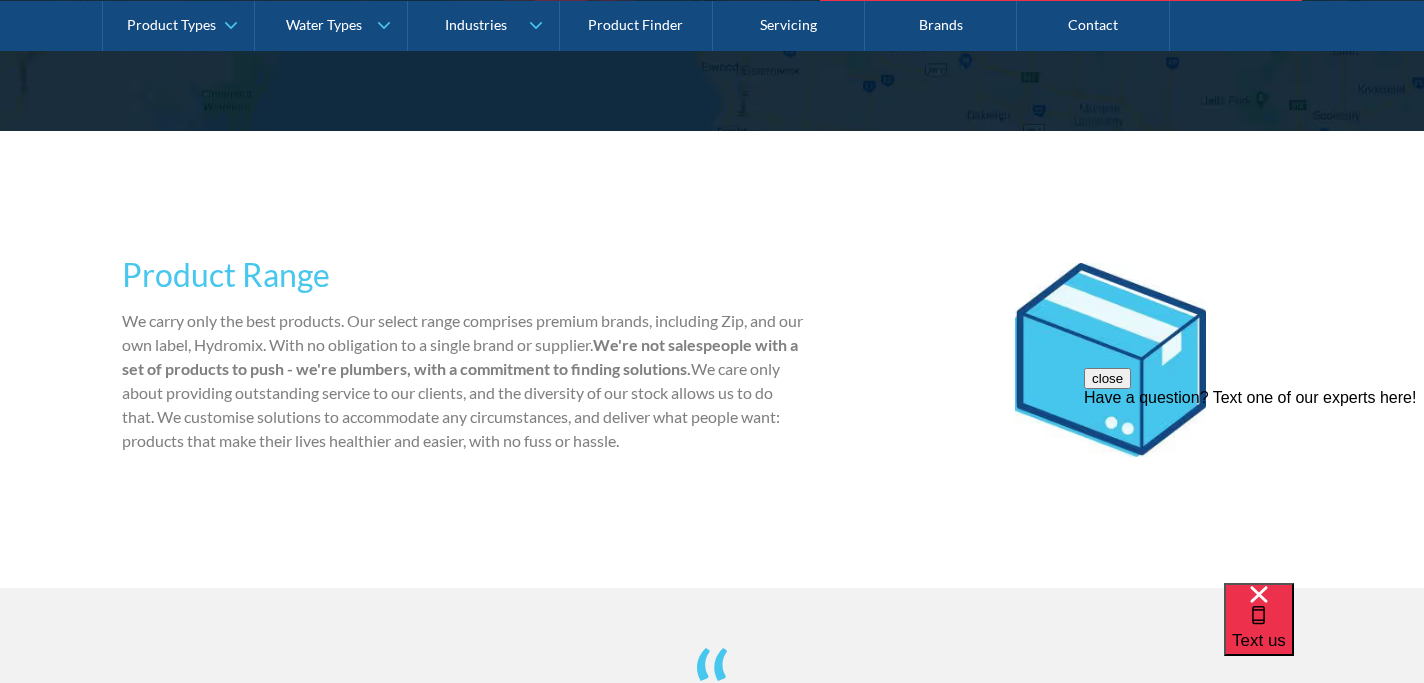 scroll, scrollTop: 3152, scrollLeft: 0, axis: vertical 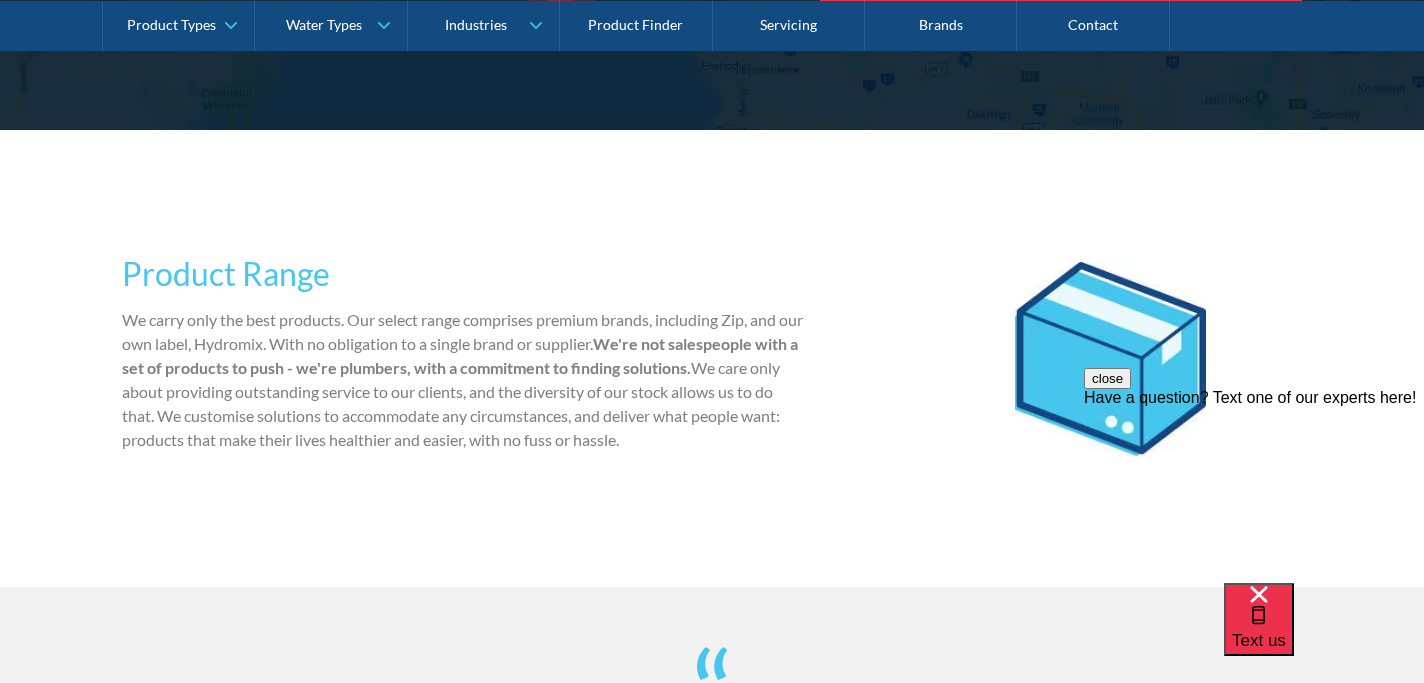 click on "close" at bounding box center [1107, 378] 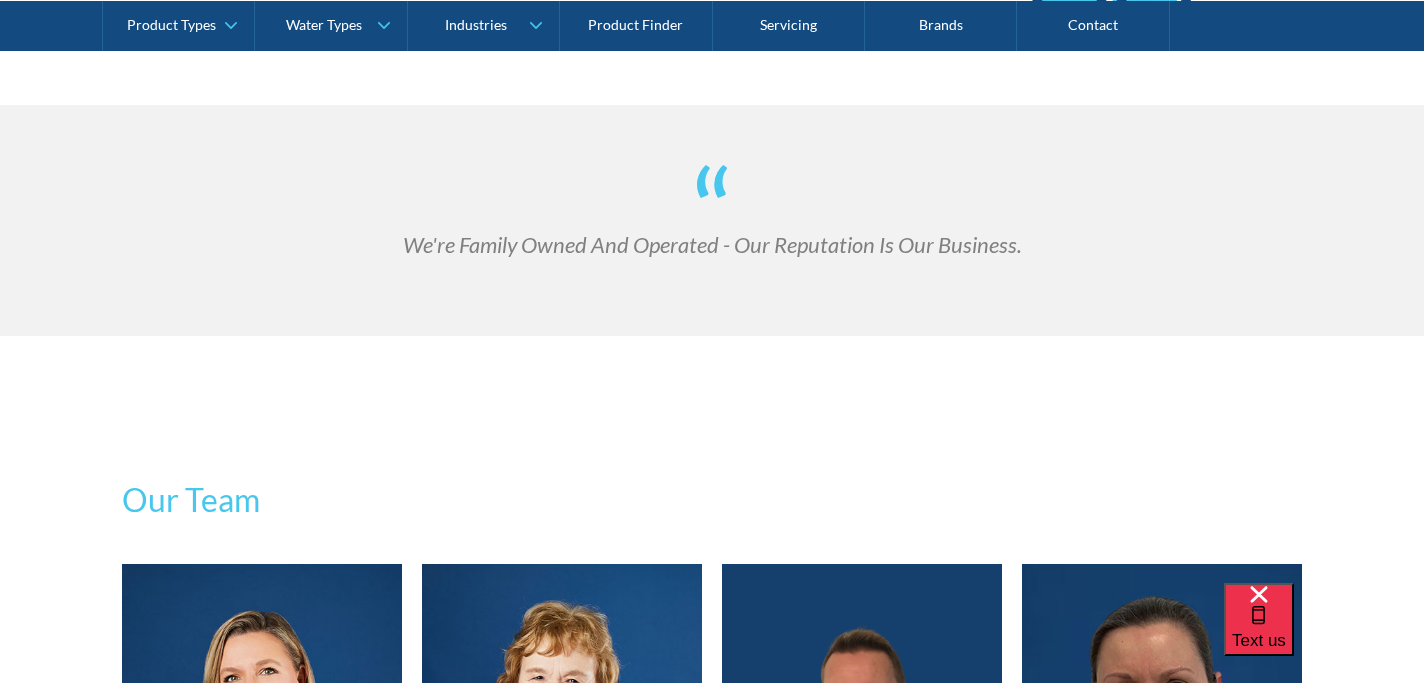 scroll, scrollTop: 678, scrollLeft: 0, axis: vertical 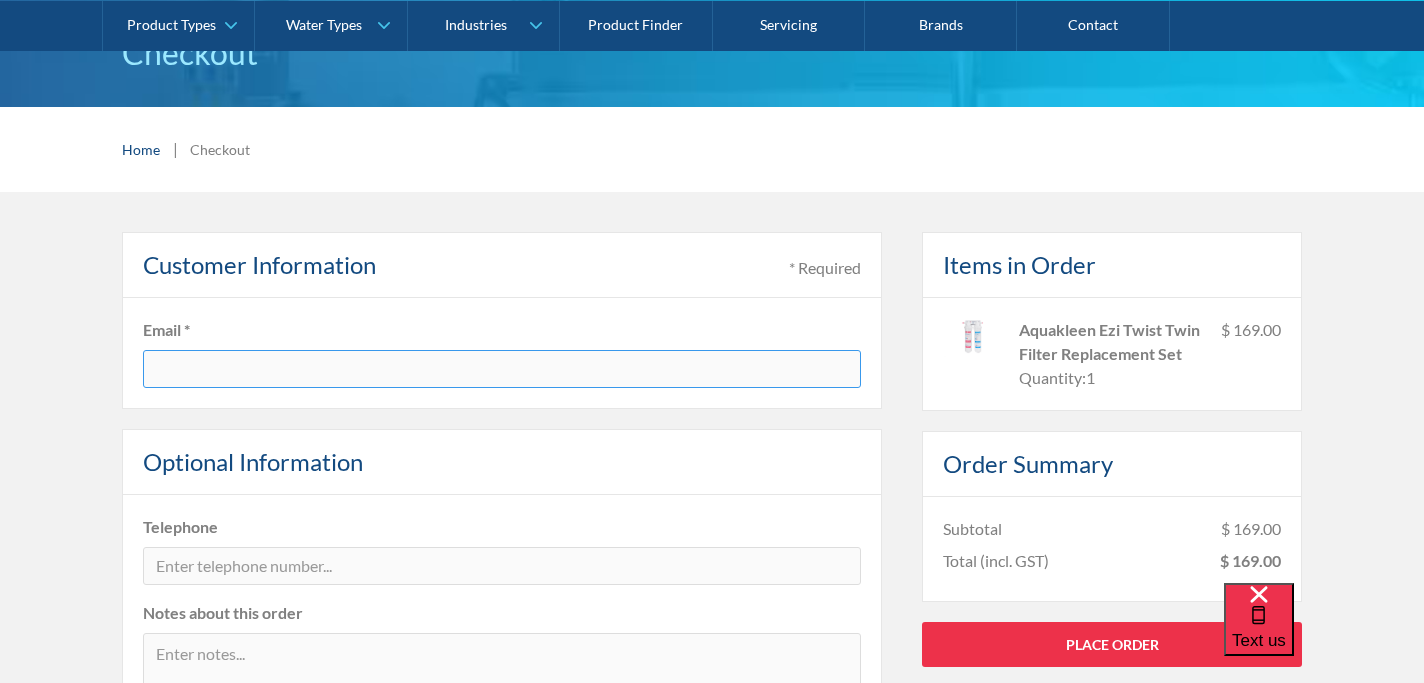click at bounding box center (502, 369) 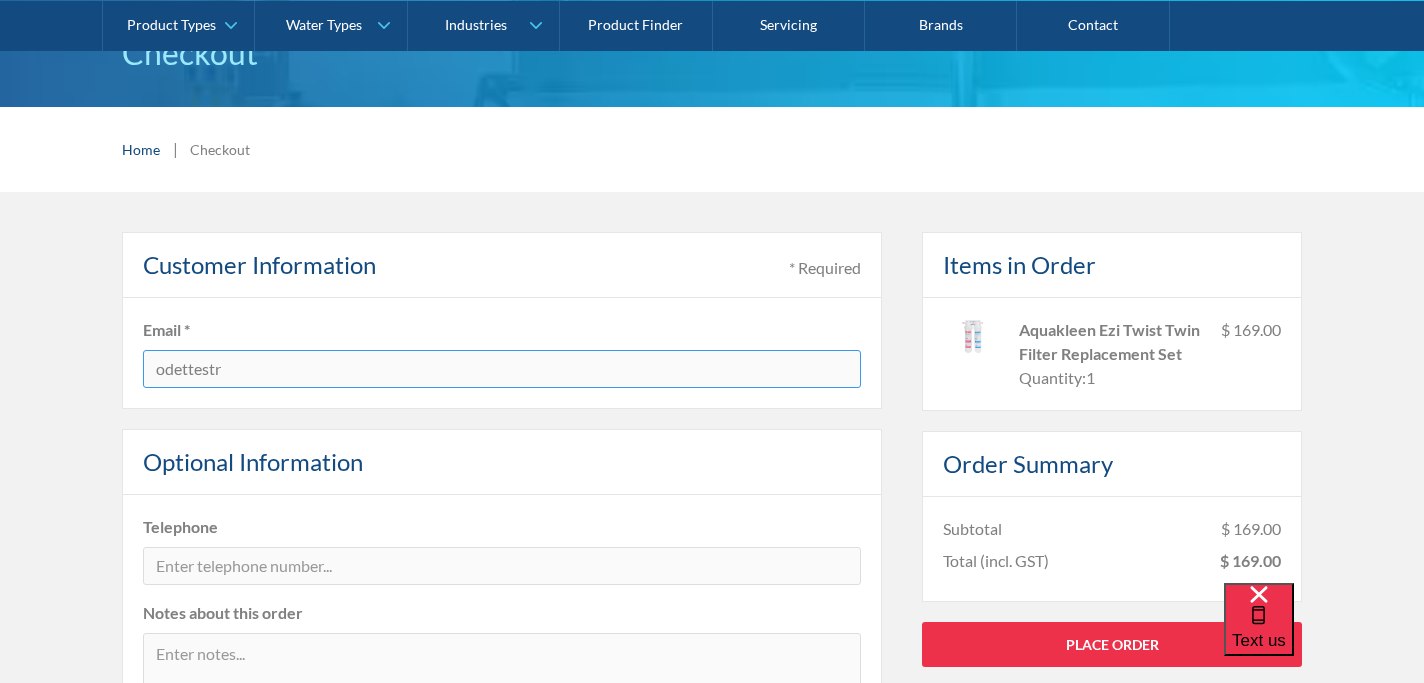type on "[EMAIL]" 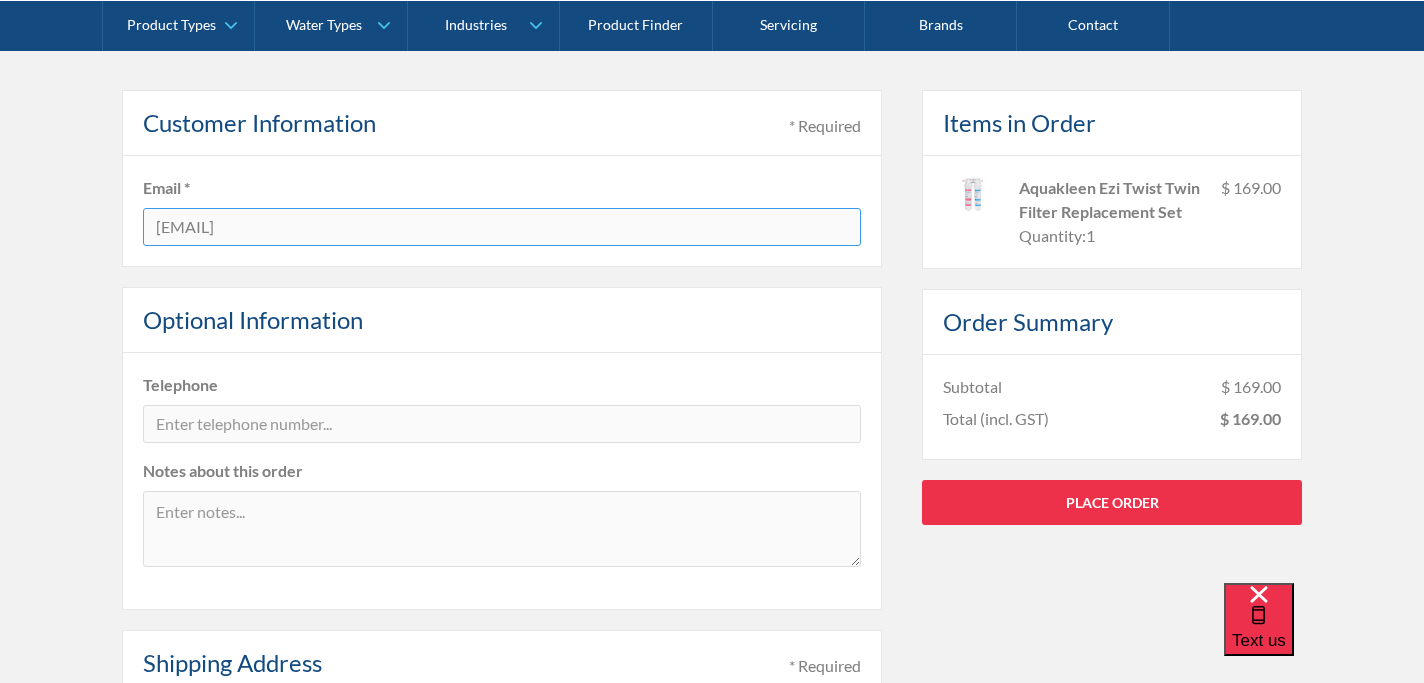 scroll, scrollTop: 403, scrollLeft: 0, axis: vertical 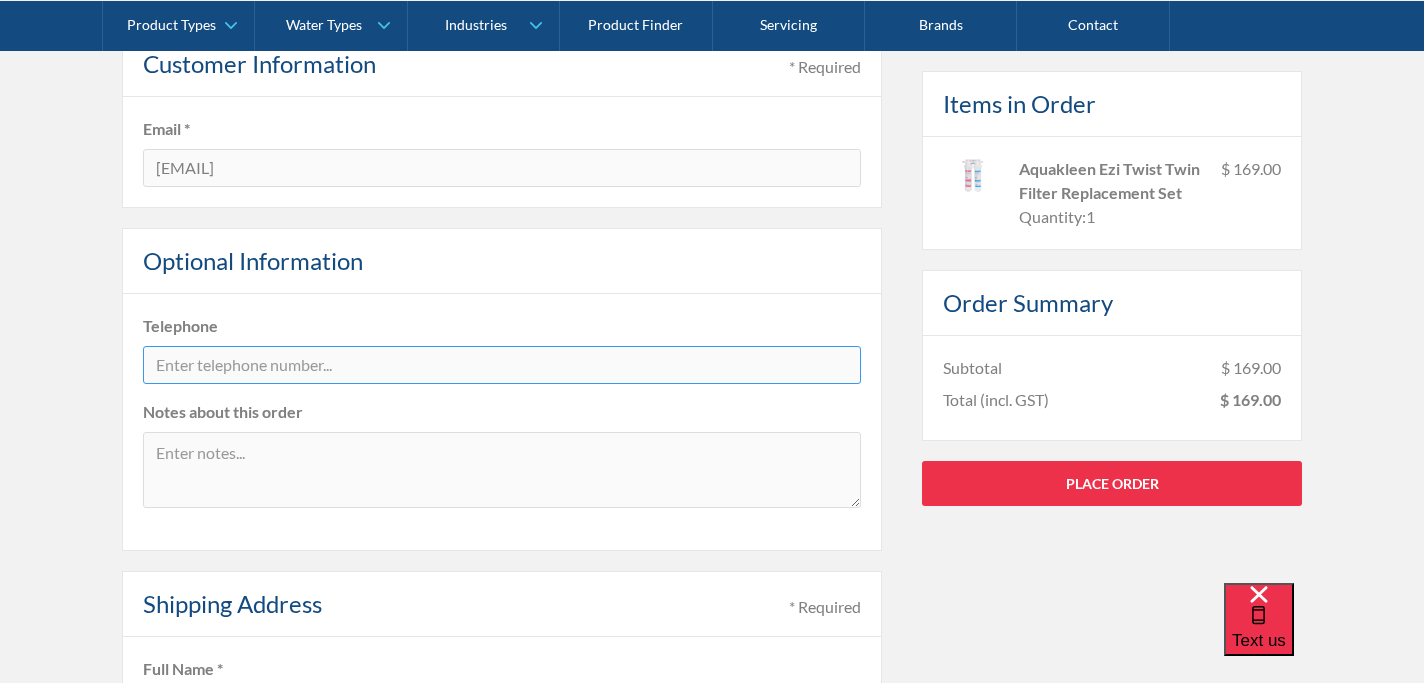 click at bounding box center (502, 365) 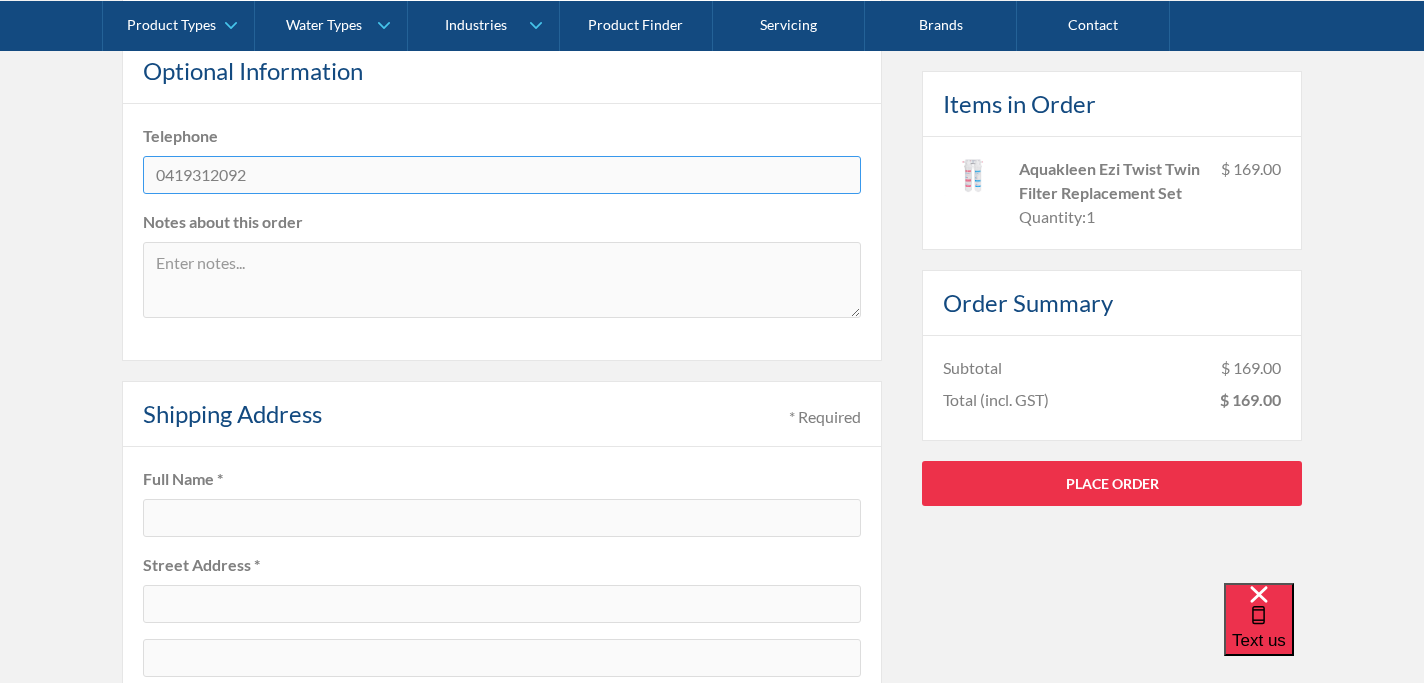 scroll, scrollTop: 722, scrollLeft: 0, axis: vertical 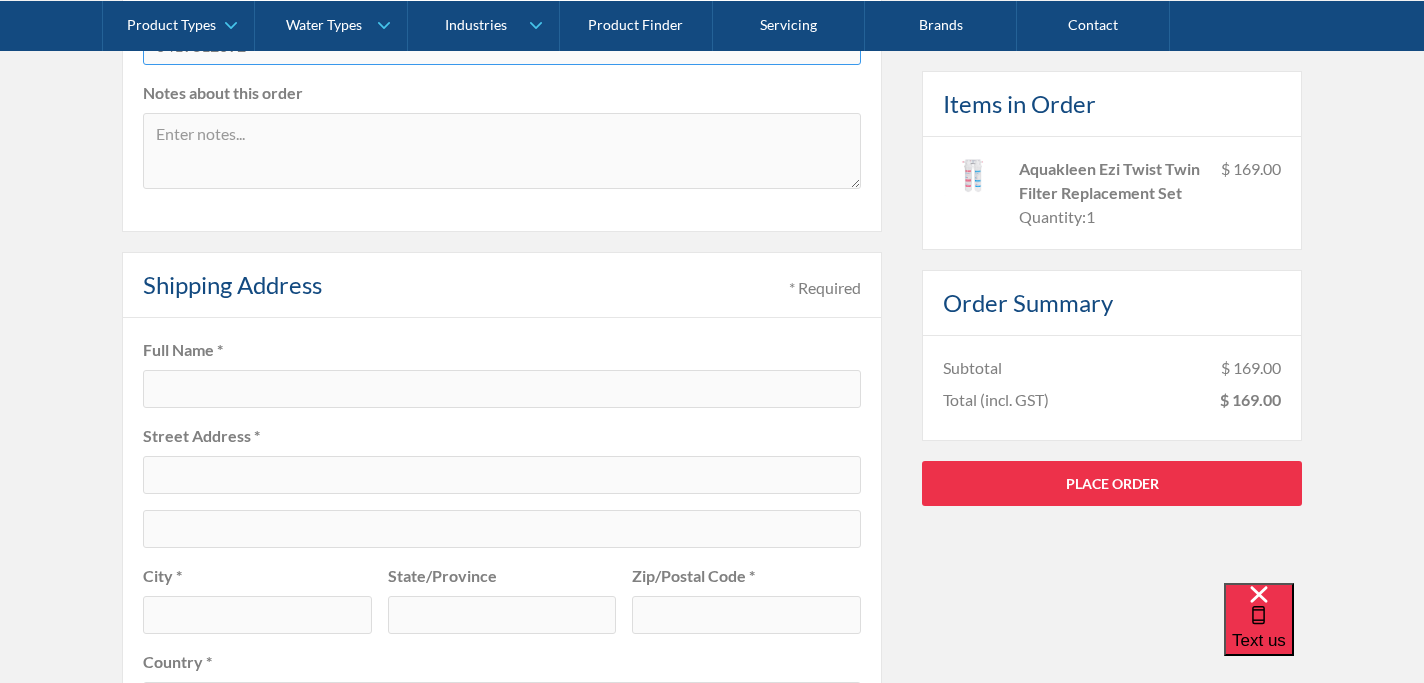 type on "0419312092" 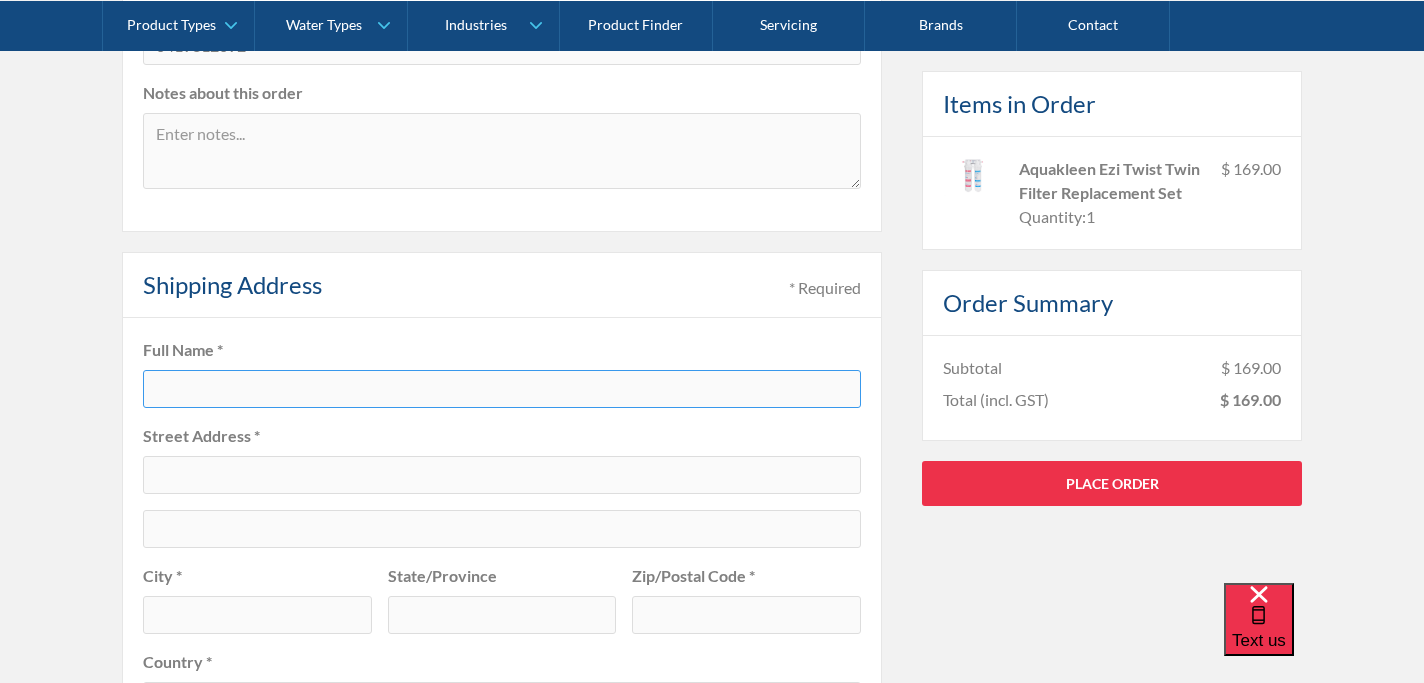 click at bounding box center (502, 389) 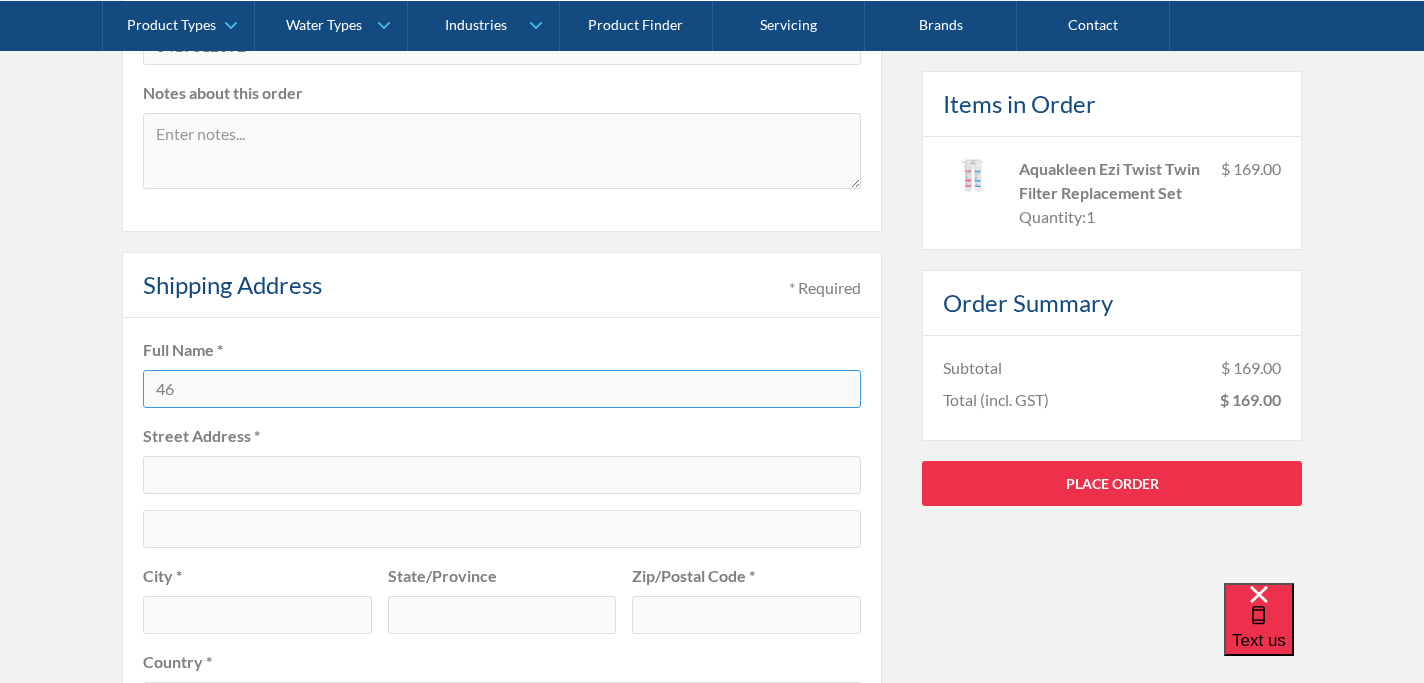 type on "4" 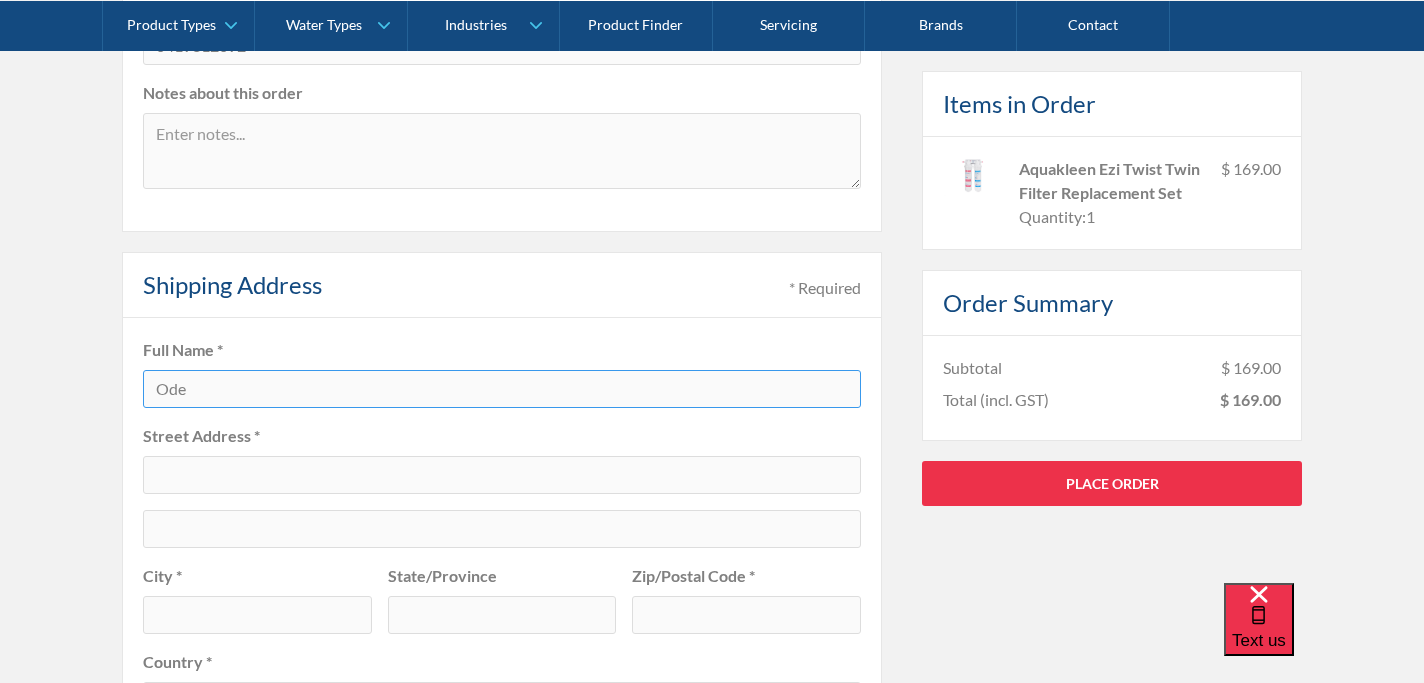 type on "[FIRST] [LAST]" 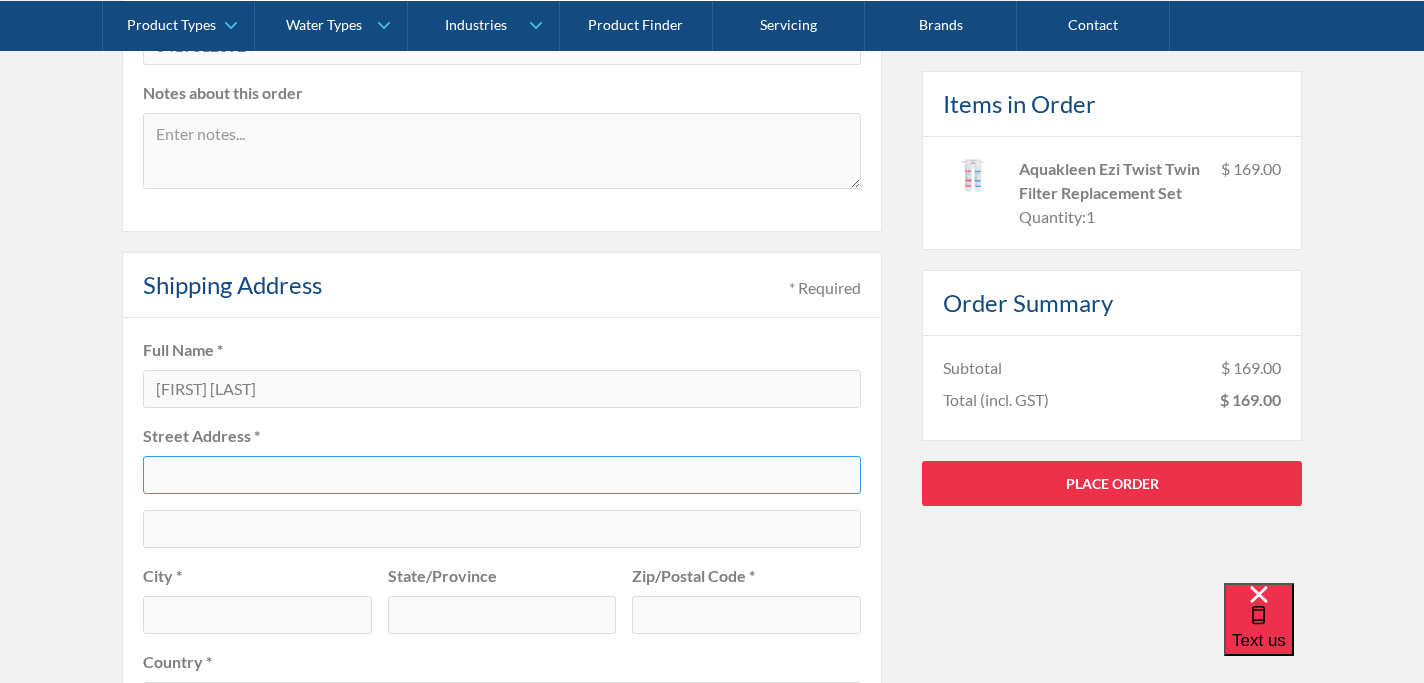 type on "[NUMBER] [STREET]" 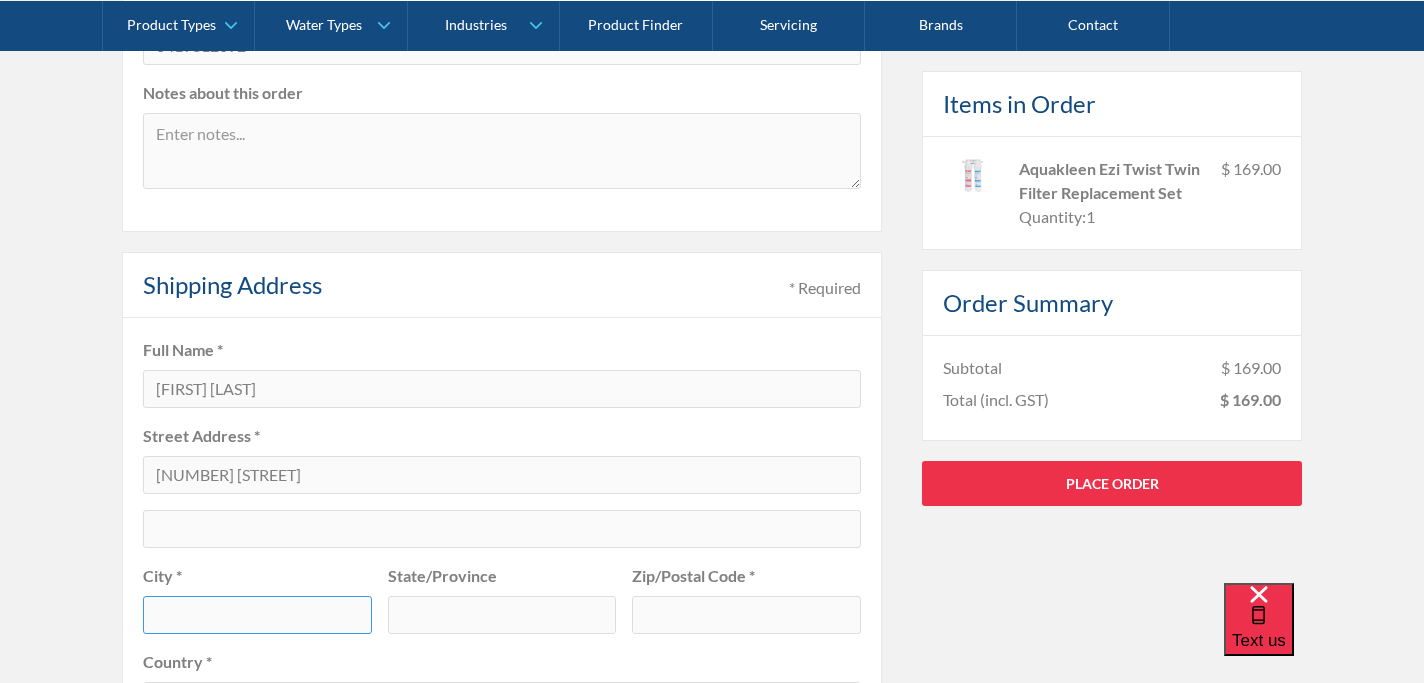 type on "[CITY]" 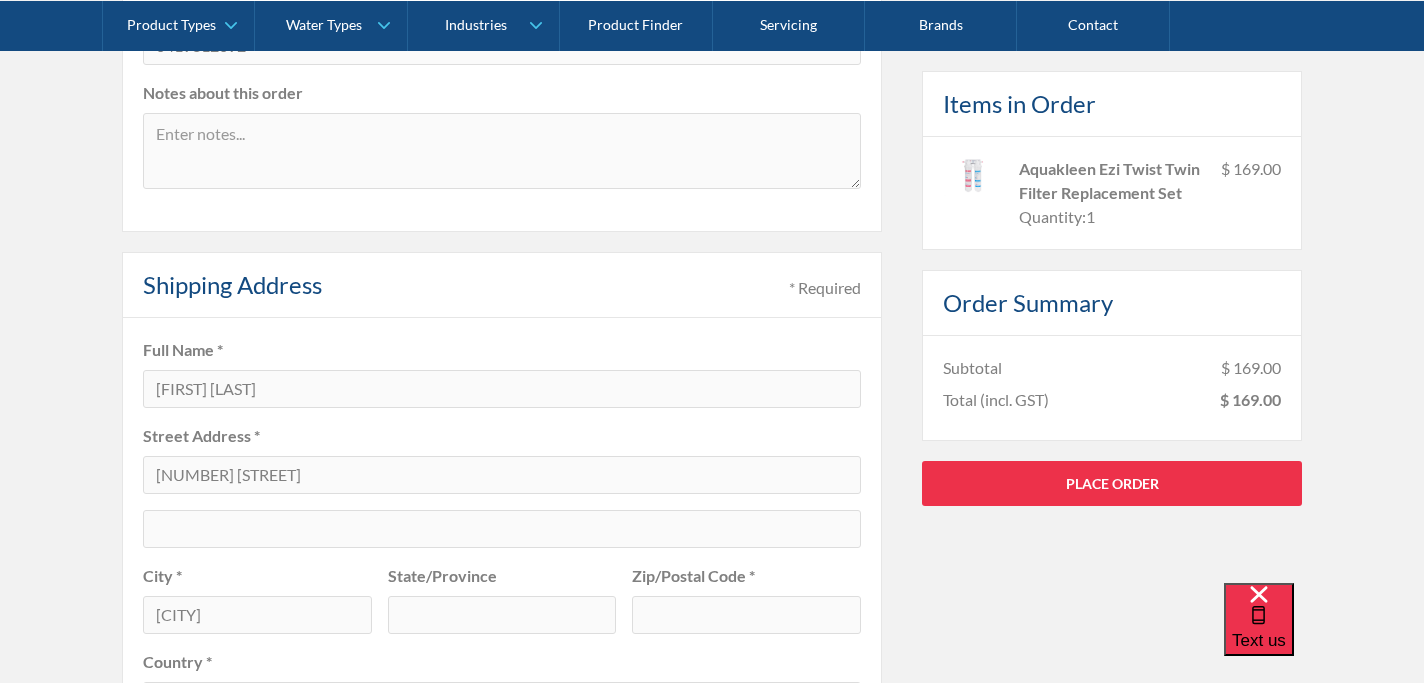 type on "[STATE]" 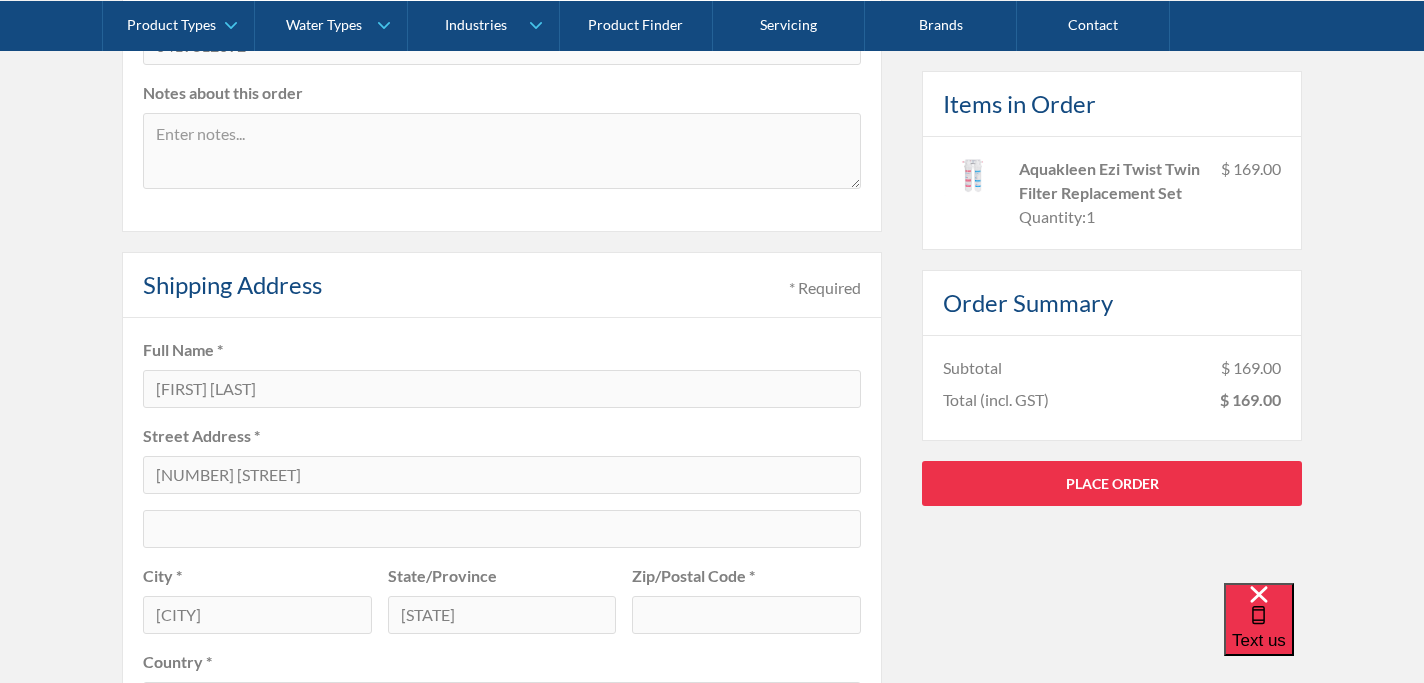 type on "3089" 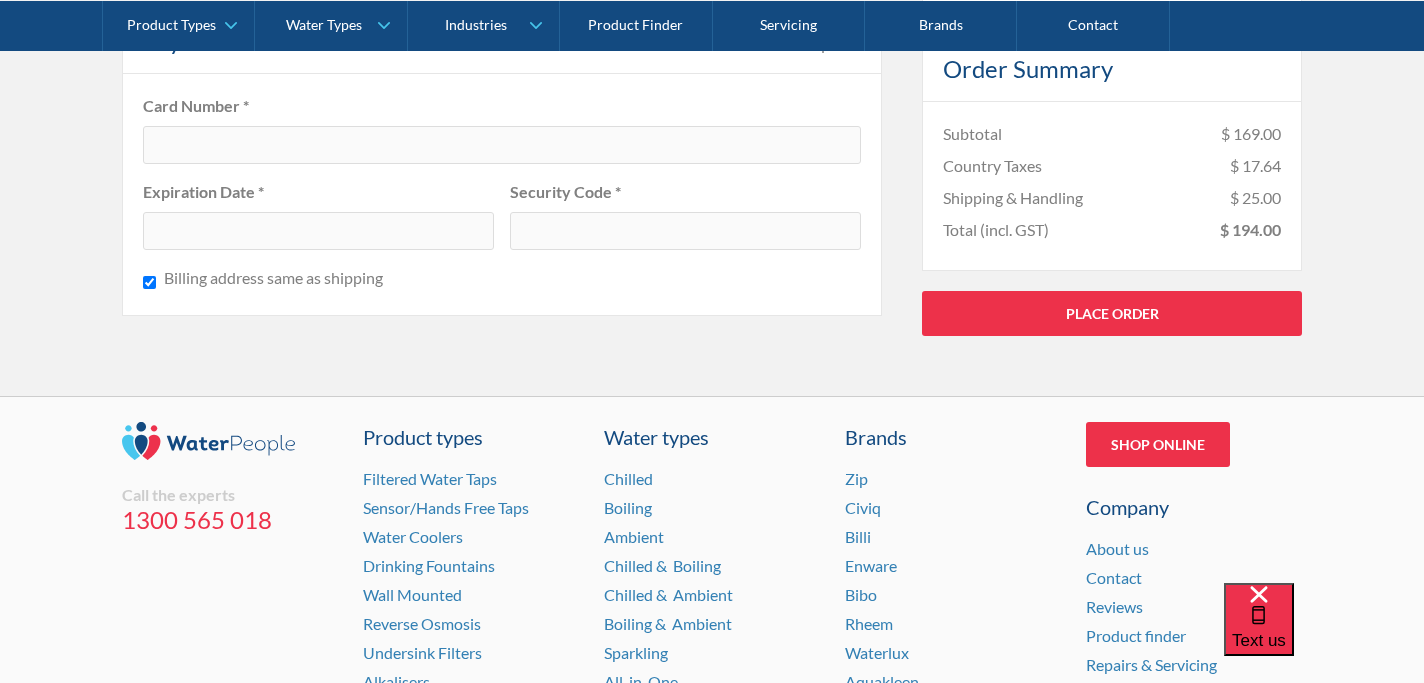 scroll, scrollTop: 1622, scrollLeft: 0, axis: vertical 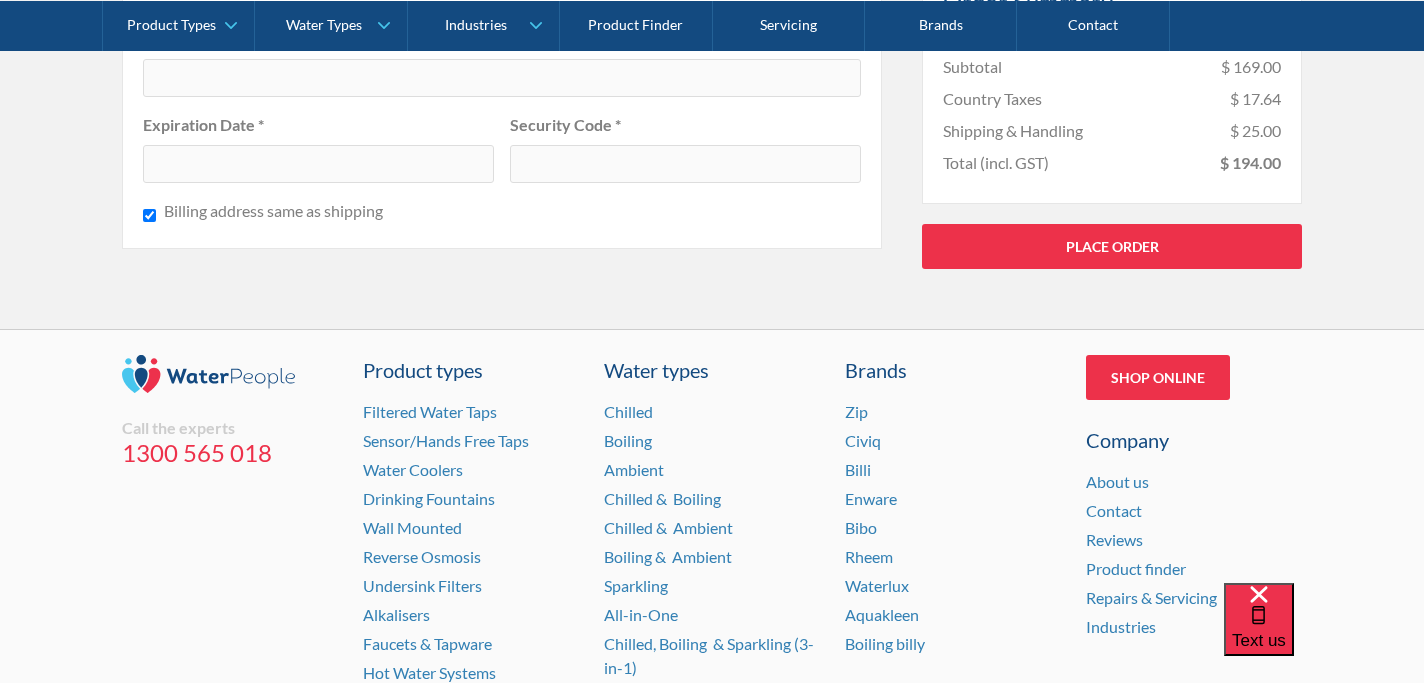 click on "Pay with browser. Customer Information * Required Email * [EMAIL] Optional Information Telephone [PHONE] Notes about this order Shipping Address * Required Full Name * [FIRST] [LAST] Street Address * [NUMBER] [STREET] City * [CITY] State/Province [STATE] Zip/Postal Code * [POSTAL_CODE] Country * [COUNTRY] Shipping Method Shipping & Handling $ 25.00 No shipping methods are available for the address given. Payment Info * Required Card Number * Expiration Date * Security Code * Billing address same as shipping Billing Address * Required Full Name * Street Address * City * State/Province Zip/Postal Code * [COUNTRY]" at bounding box center [502, -491] 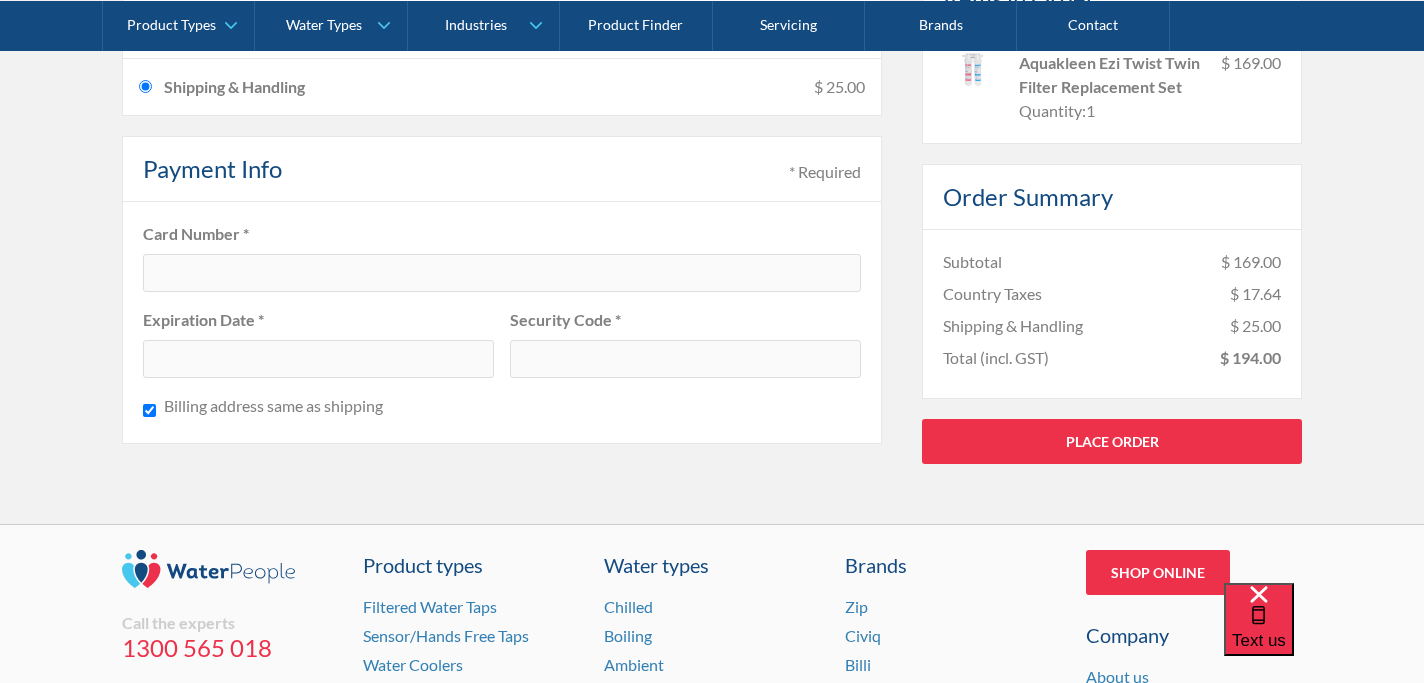 scroll, scrollTop: 1487, scrollLeft: 0, axis: vertical 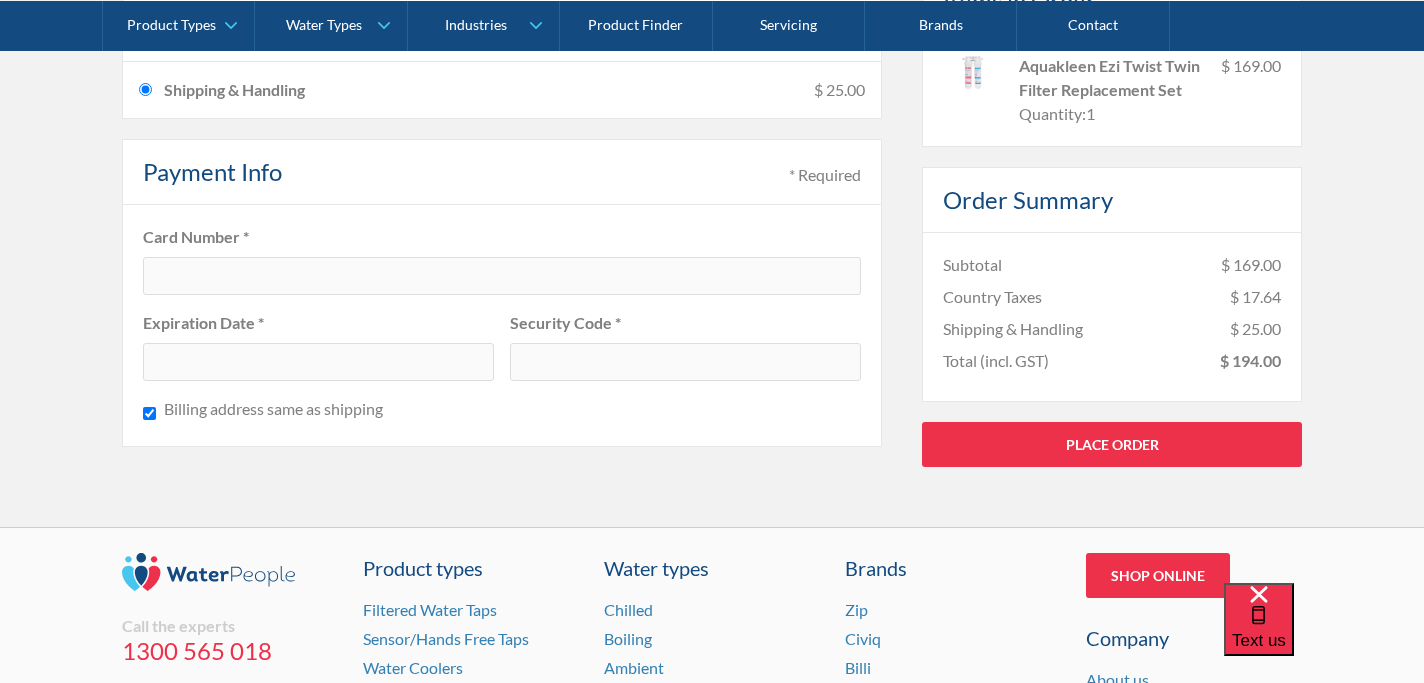 click at bounding box center [318, 362] 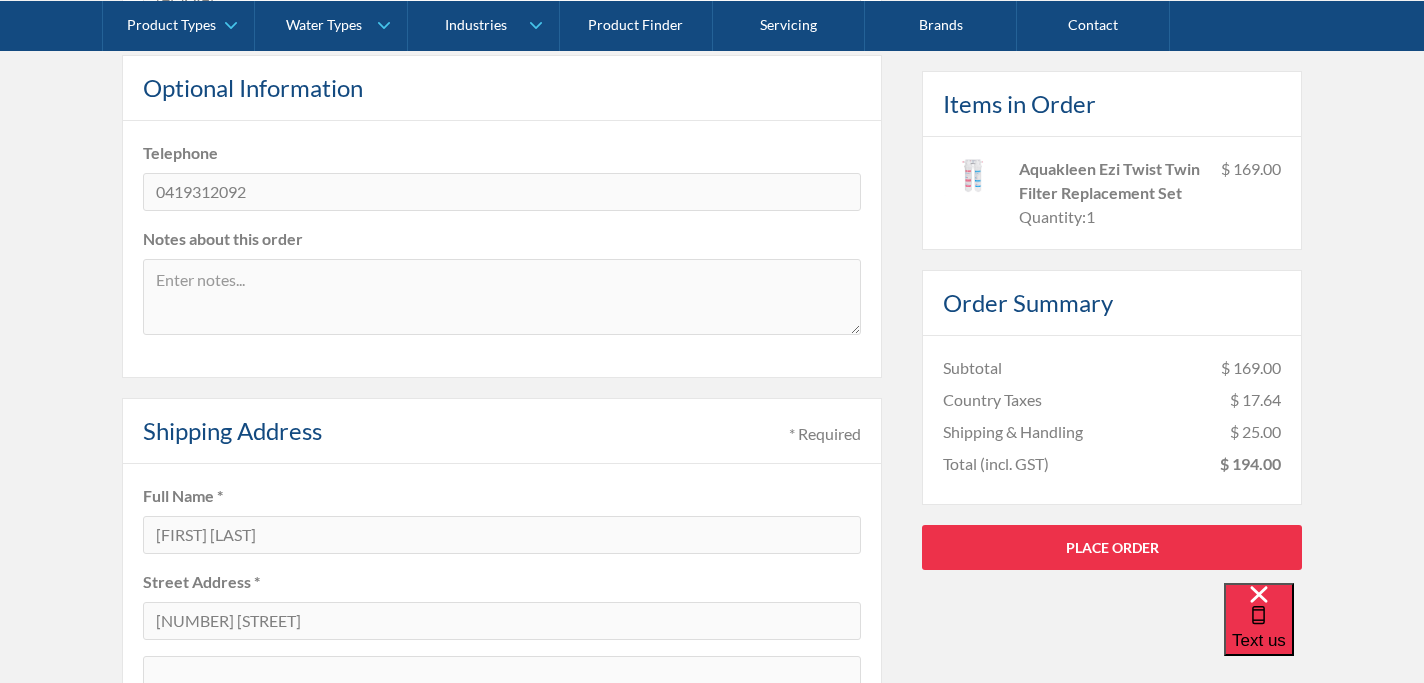 scroll, scrollTop: 555, scrollLeft: 0, axis: vertical 